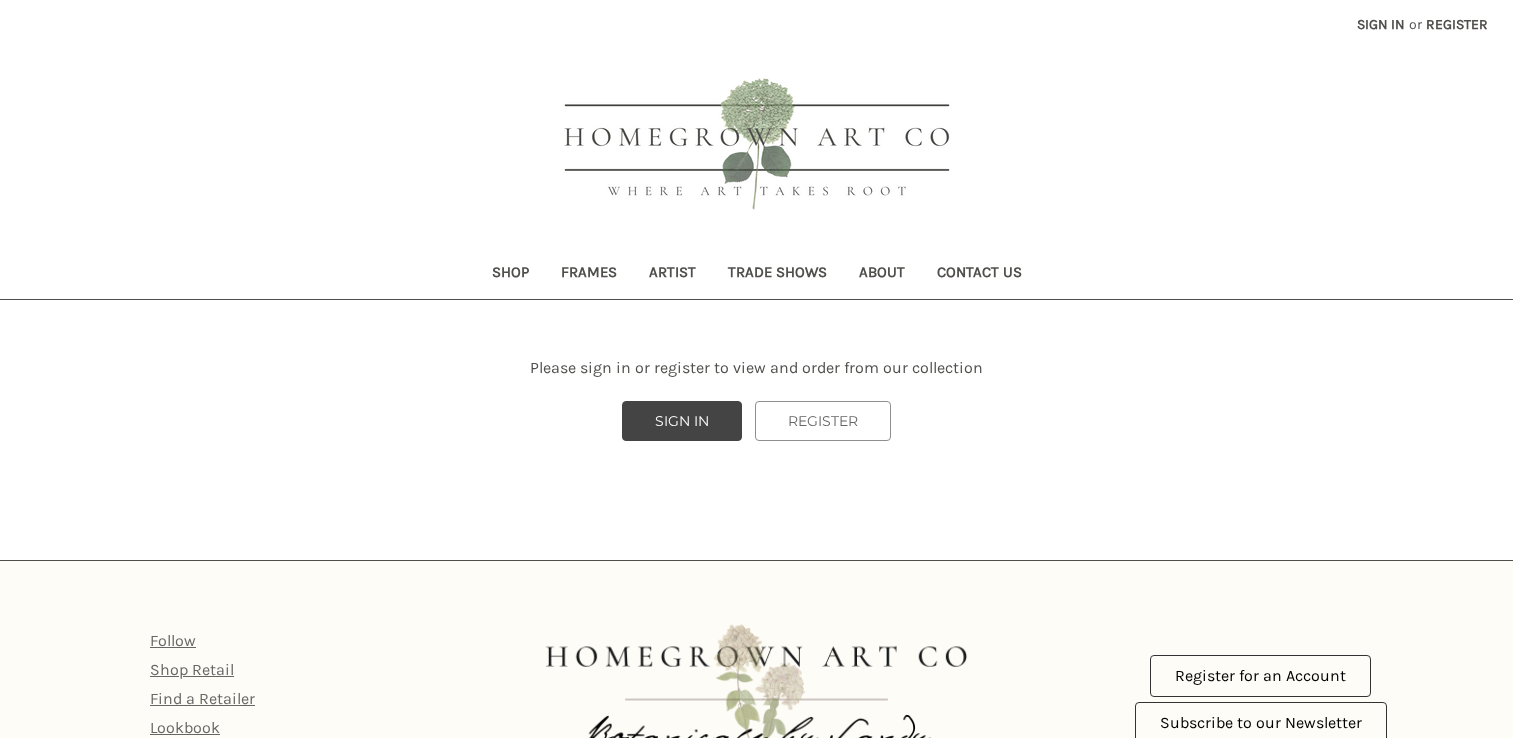 scroll, scrollTop: 0, scrollLeft: 0, axis: both 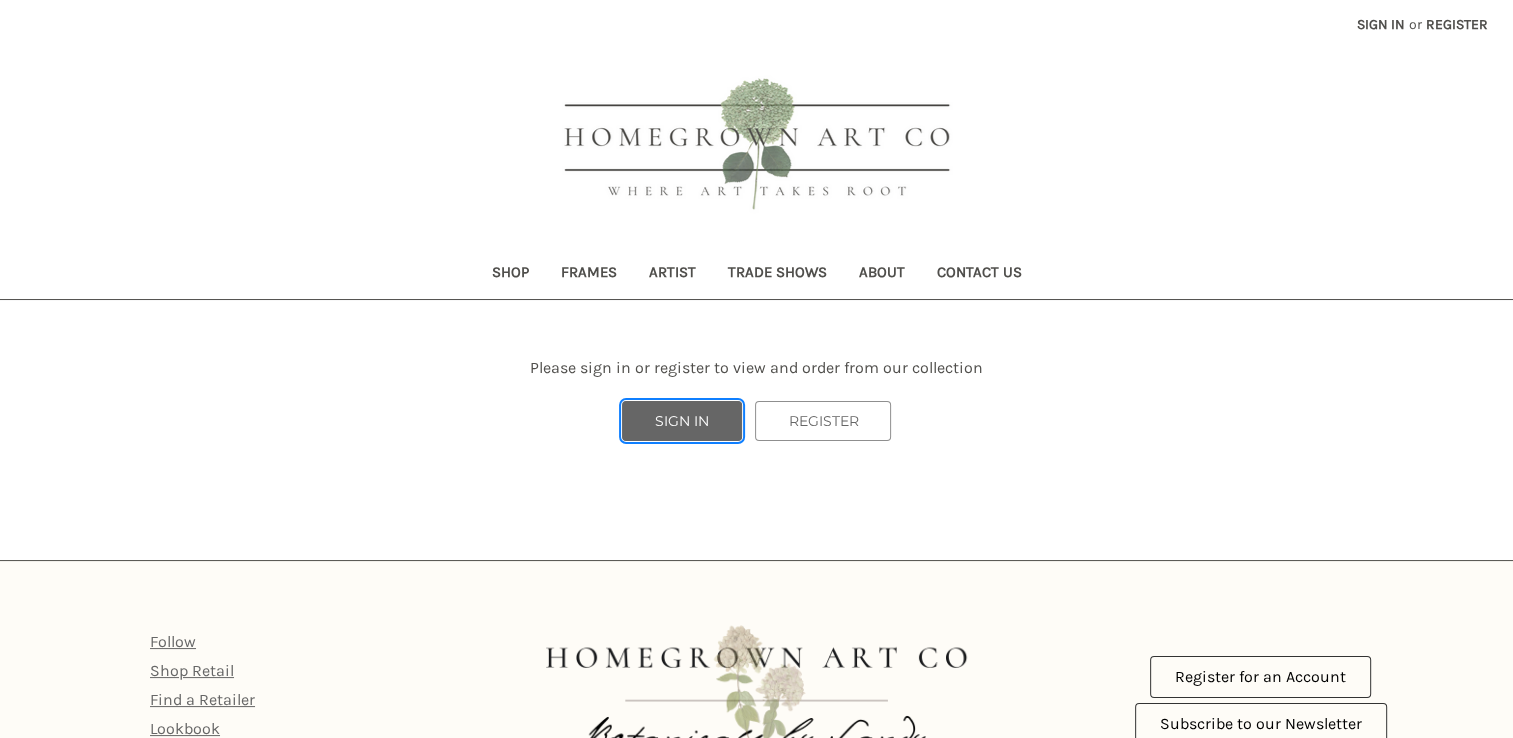 click on "SIGN IN" at bounding box center [682, 421] 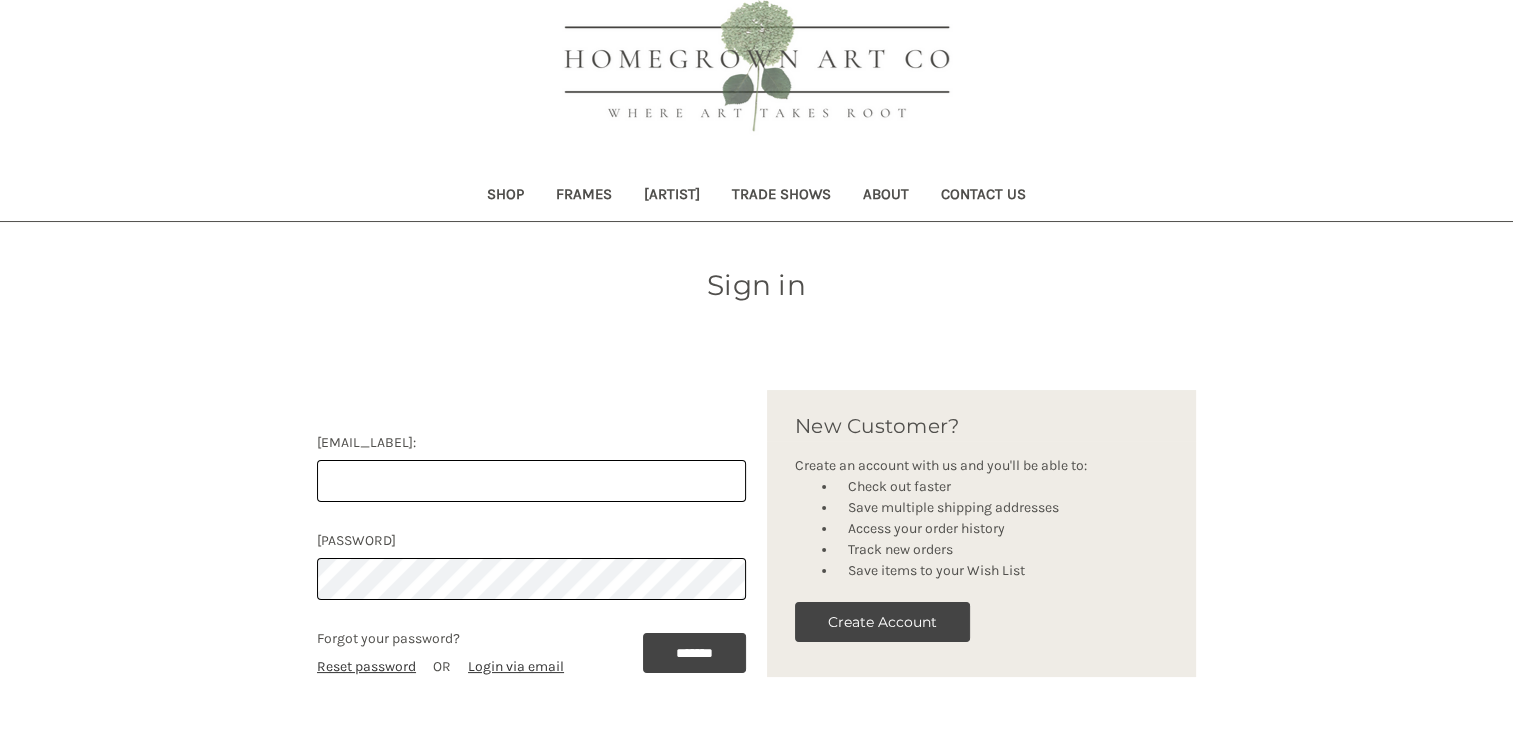 scroll, scrollTop: 200, scrollLeft: 0, axis: vertical 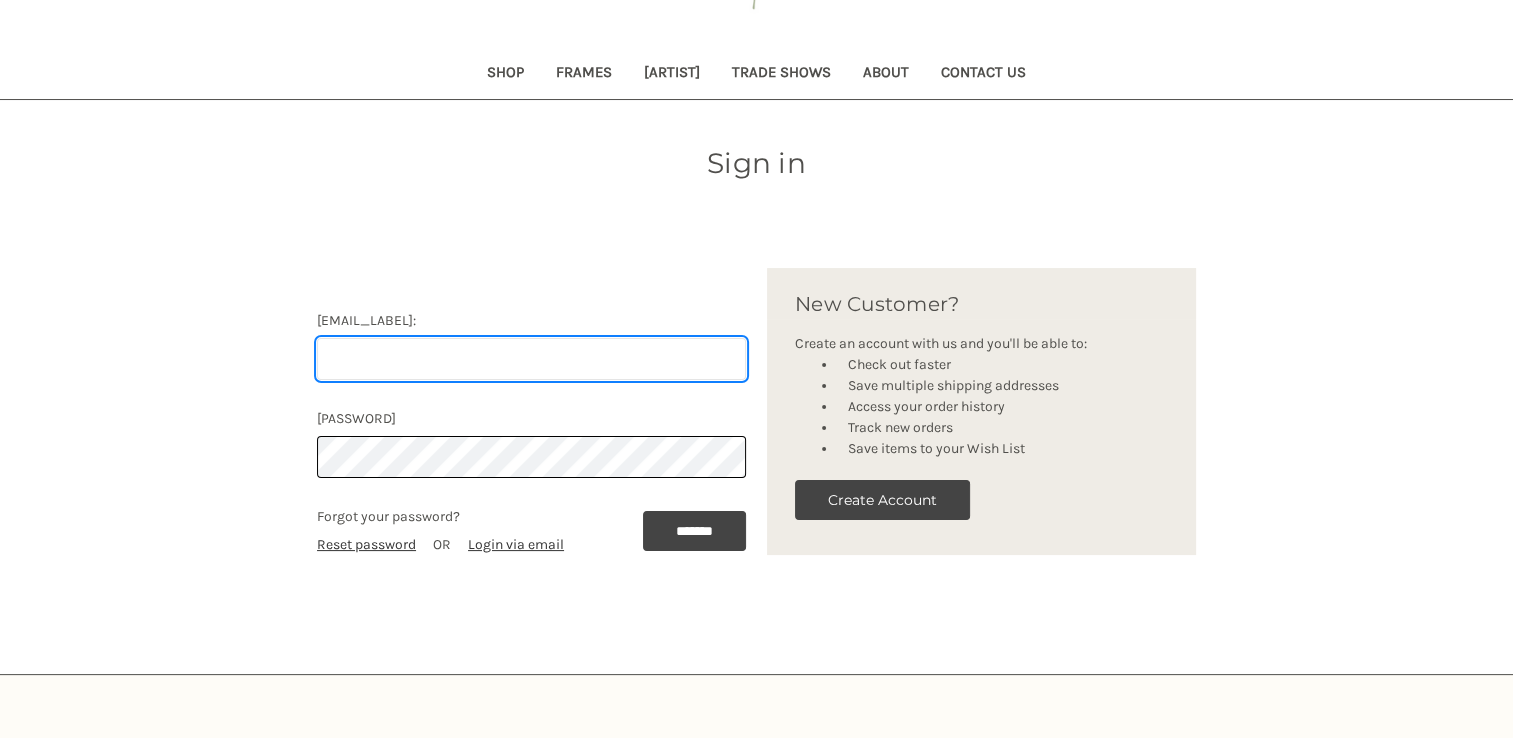 click on "Email Address:" at bounding box center (531, 359) 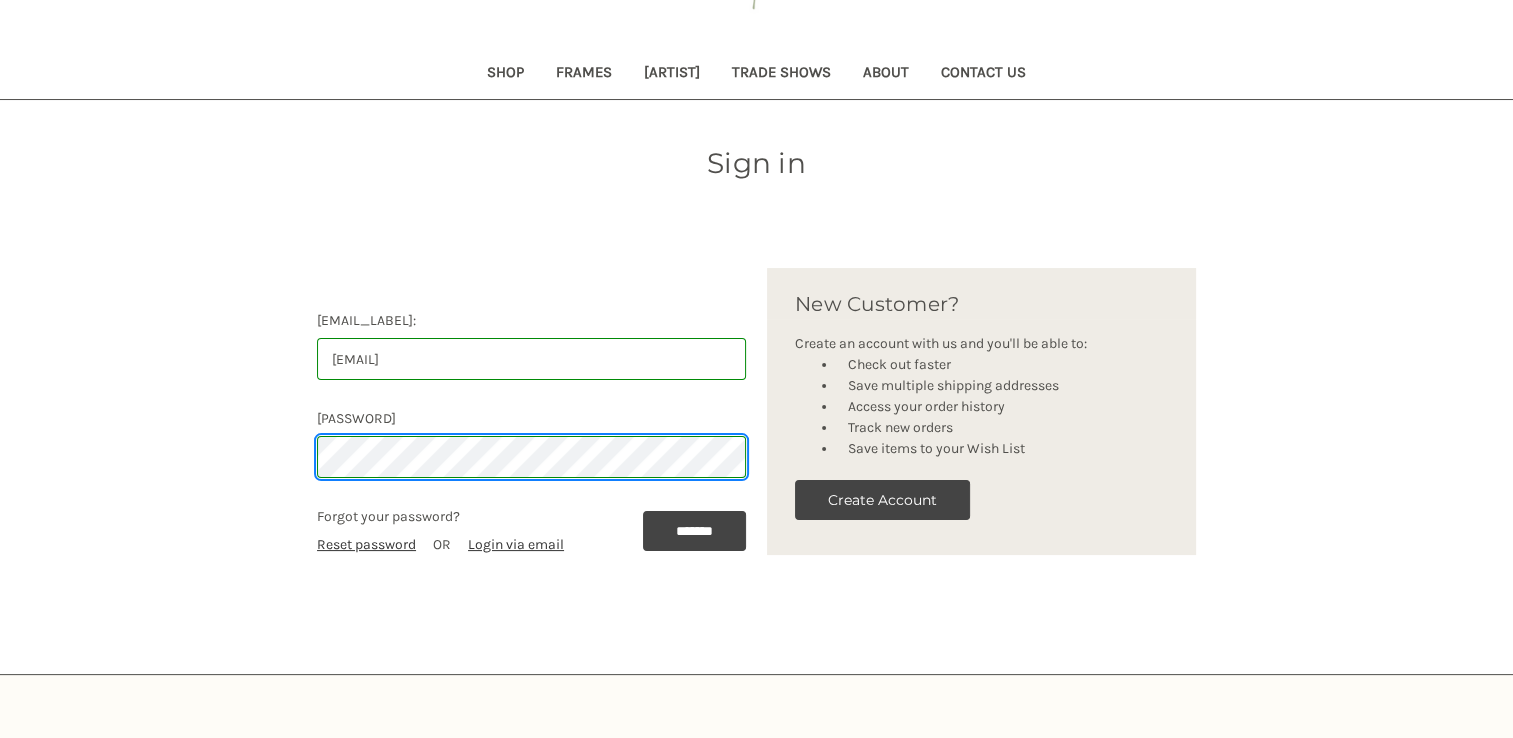 click on "*******" at bounding box center [694, 531] 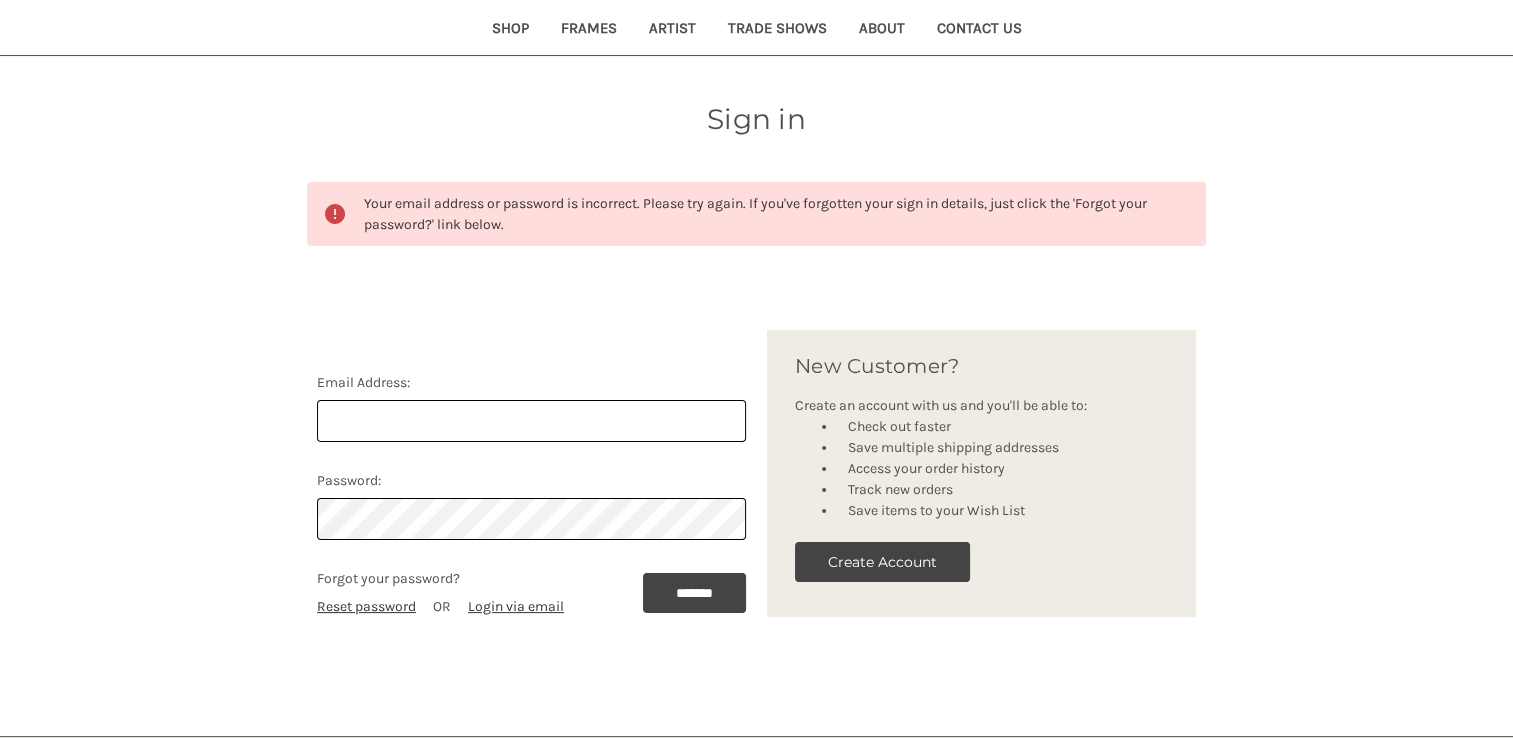 scroll, scrollTop: 300, scrollLeft: 0, axis: vertical 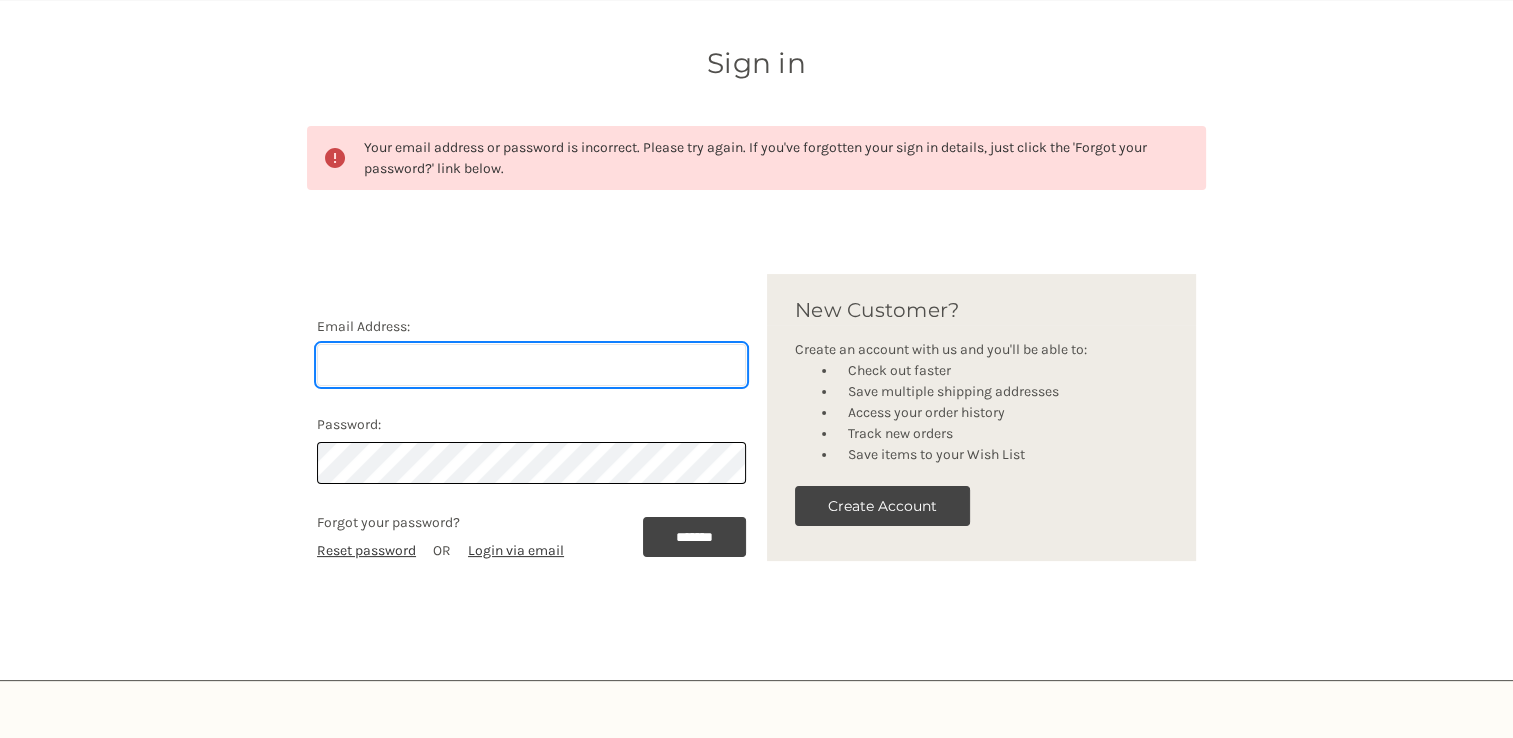 click on "Email Address:" at bounding box center [531, 365] 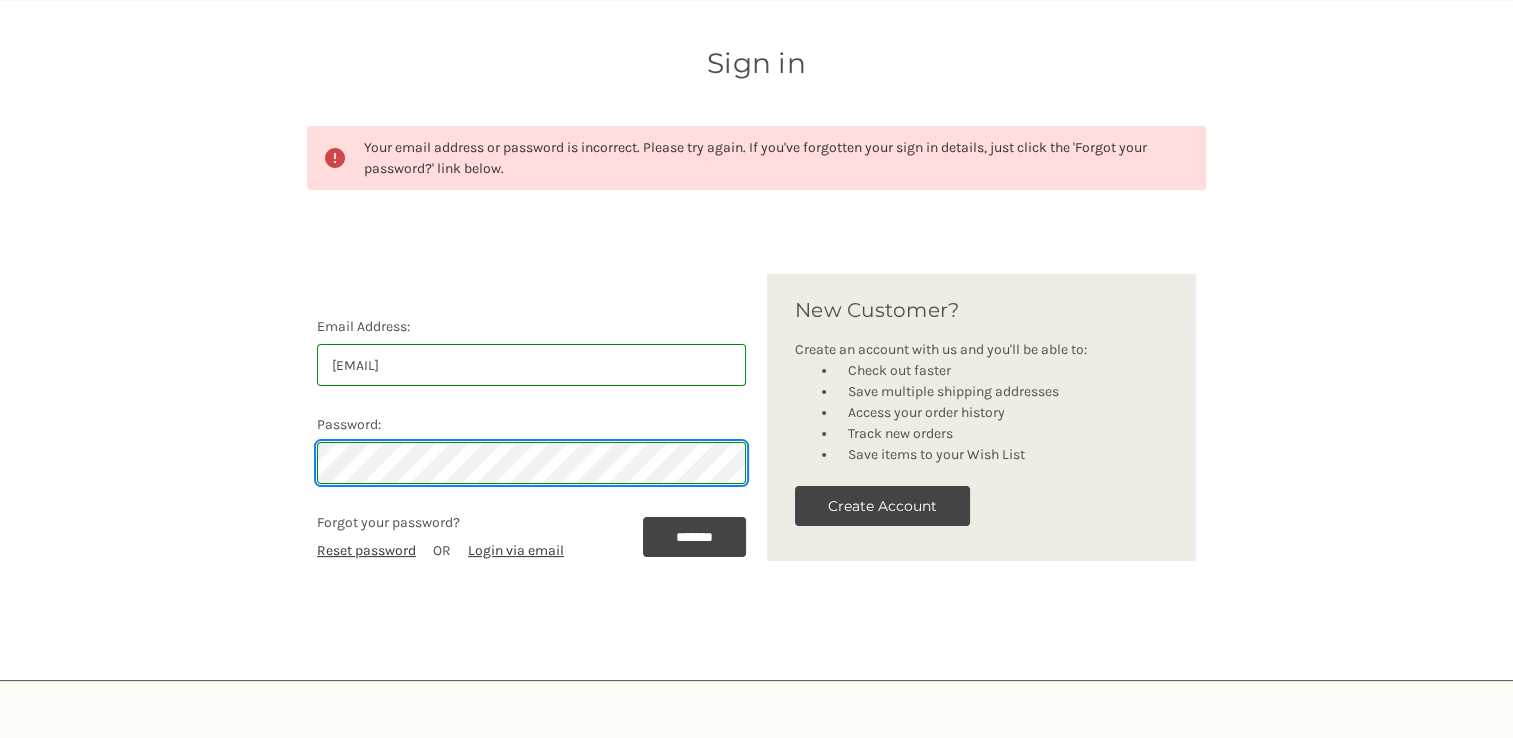 click on "*******" at bounding box center [694, 537] 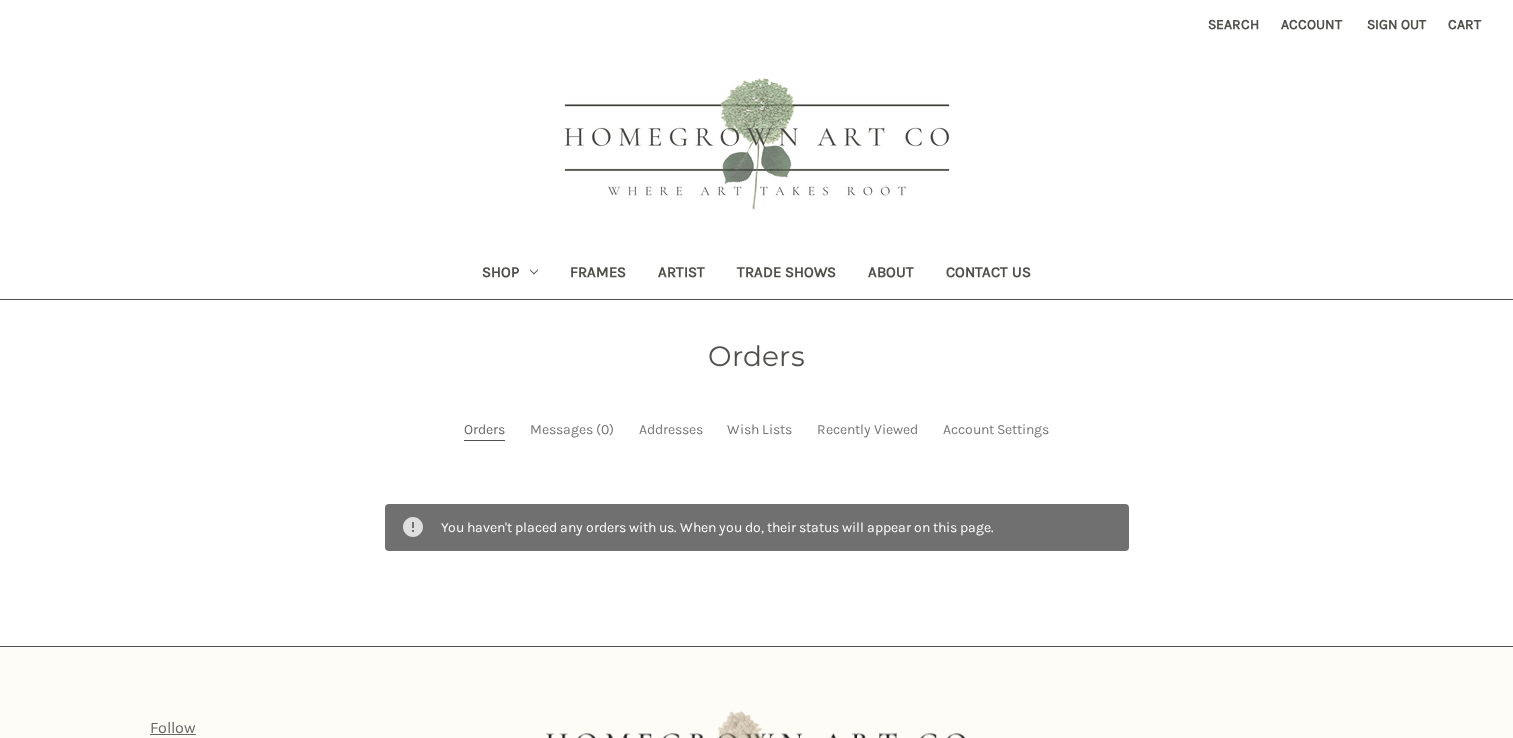 scroll, scrollTop: 0, scrollLeft: 0, axis: both 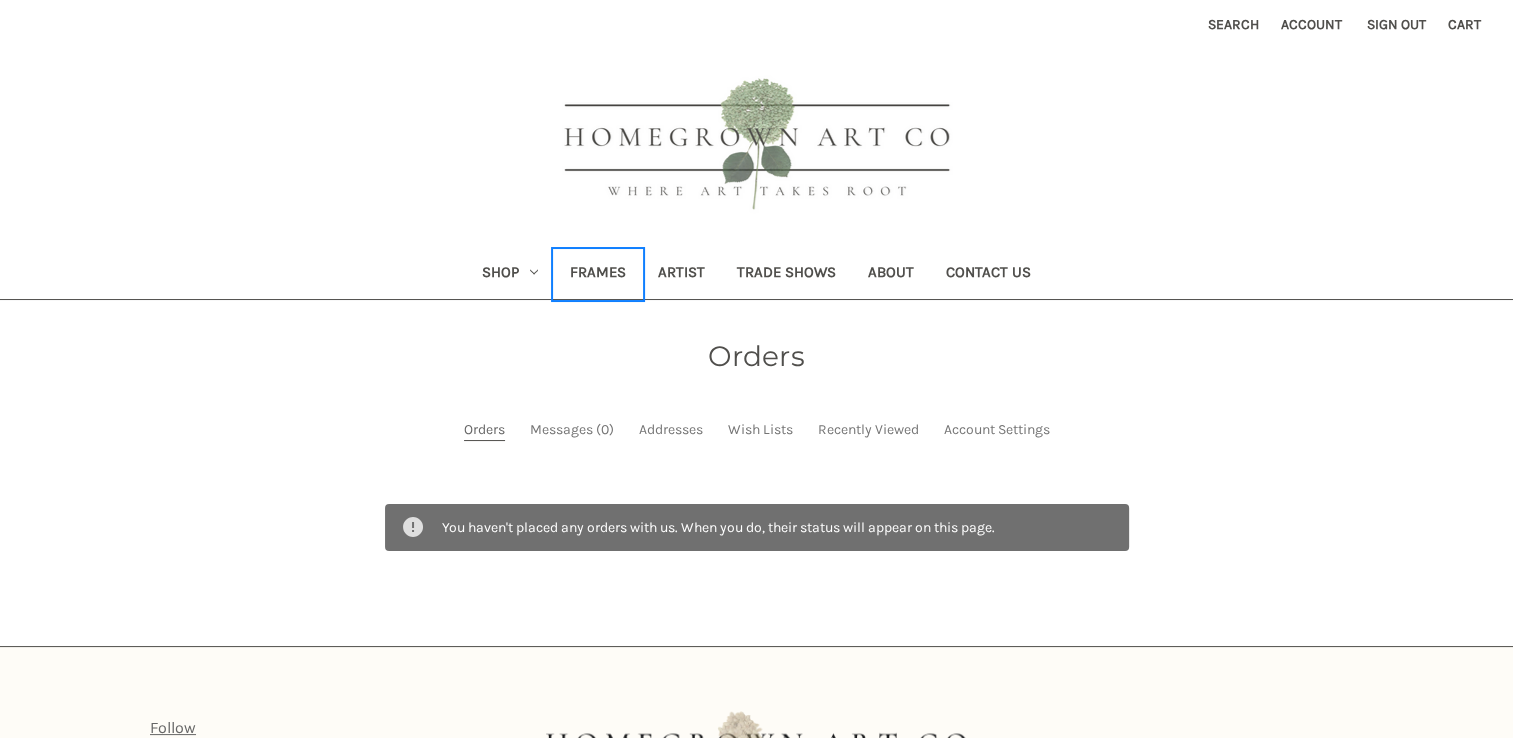 click on "Frames" at bounding box center [598, 274] 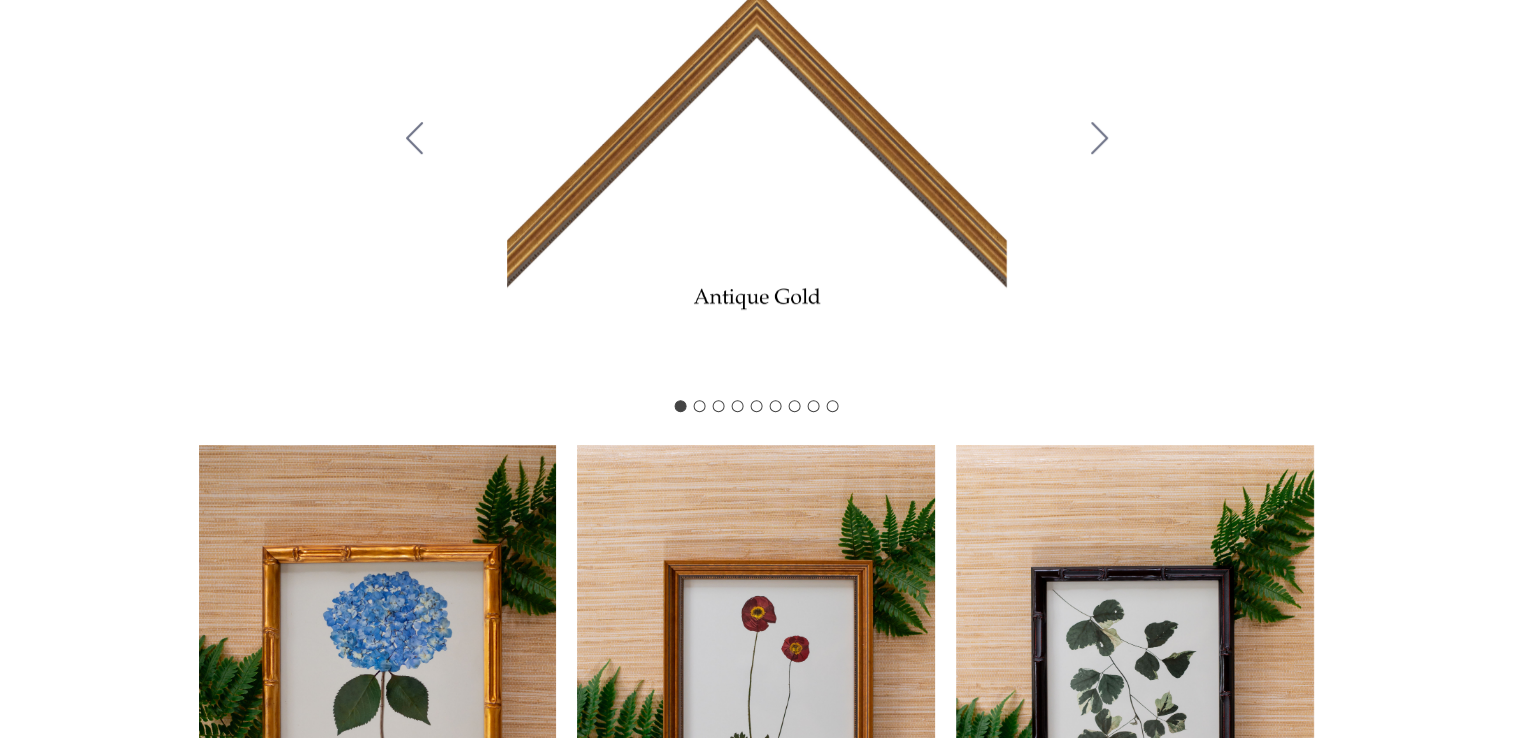 scroll, scrollTop: 1000, scrollLeft: 0, axis: vertical 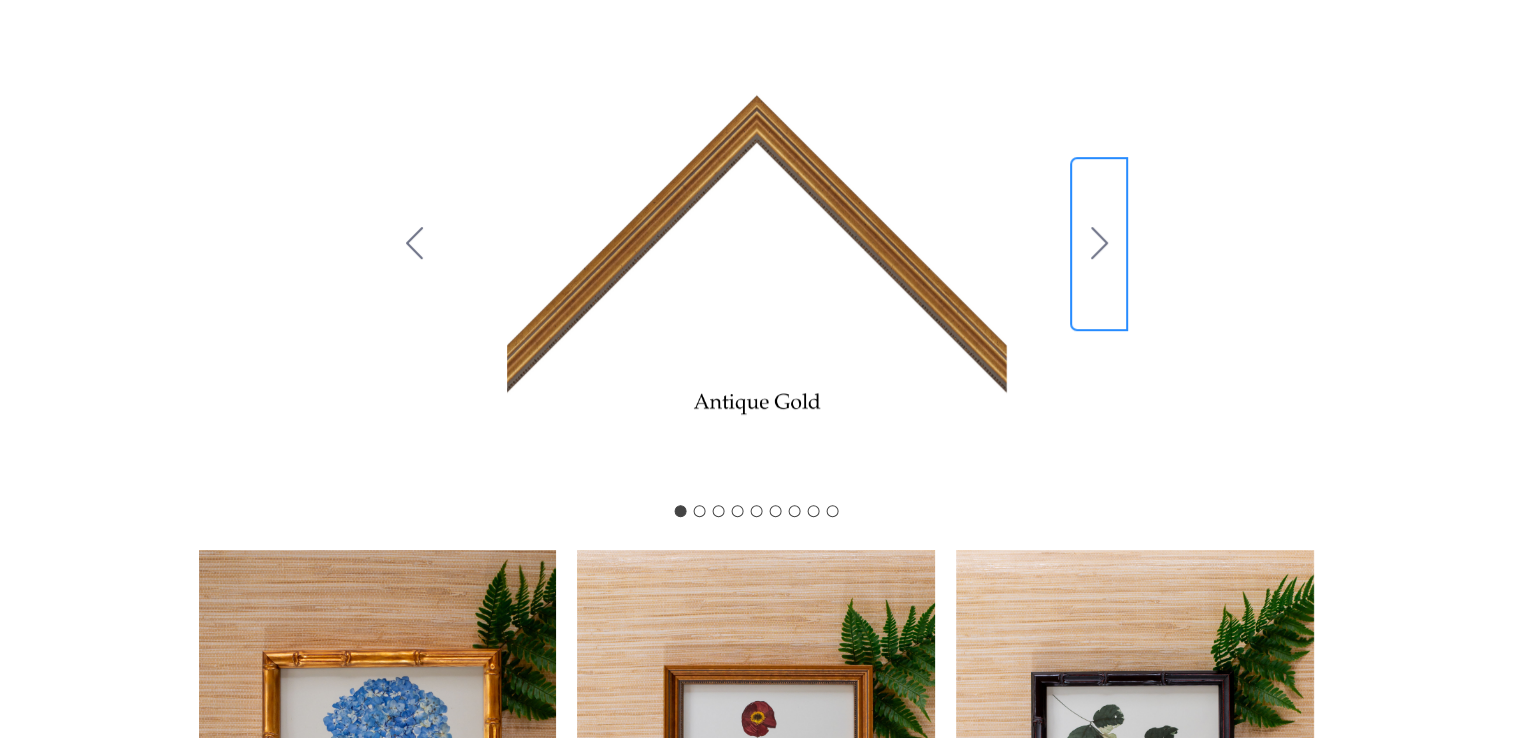 click at bounding box center [1099, 243] 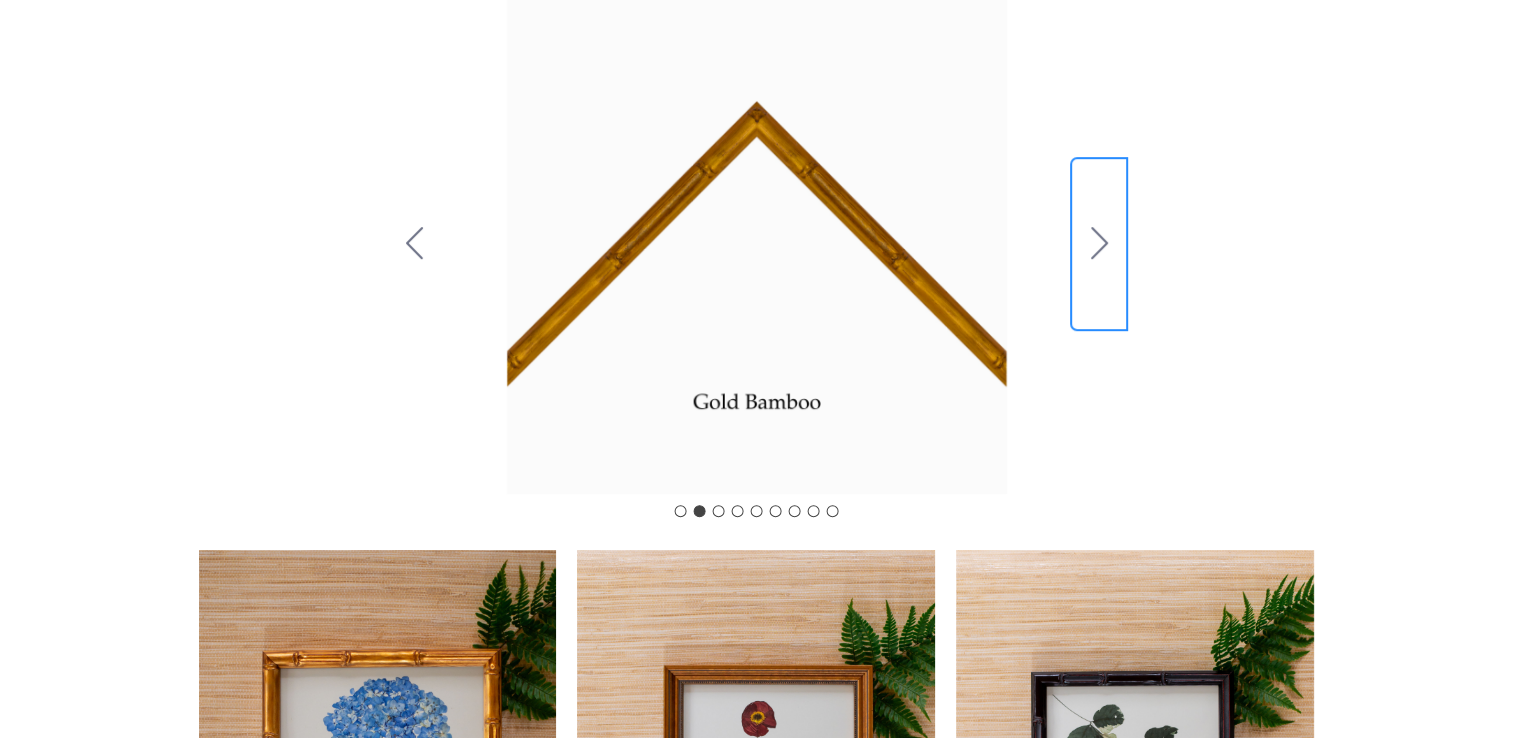click at bounding box center (1099, 243) 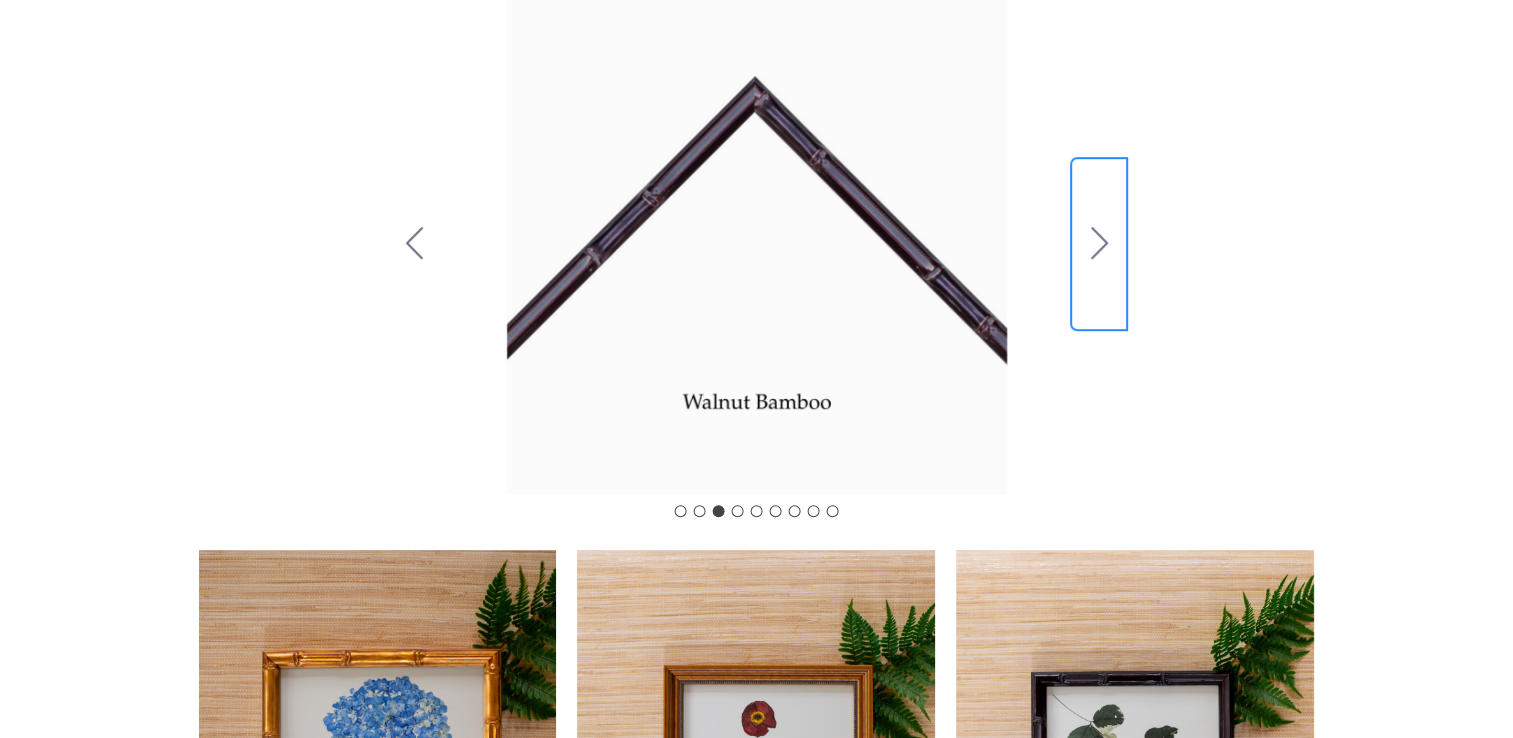 click at bounding box center (1099, 243) 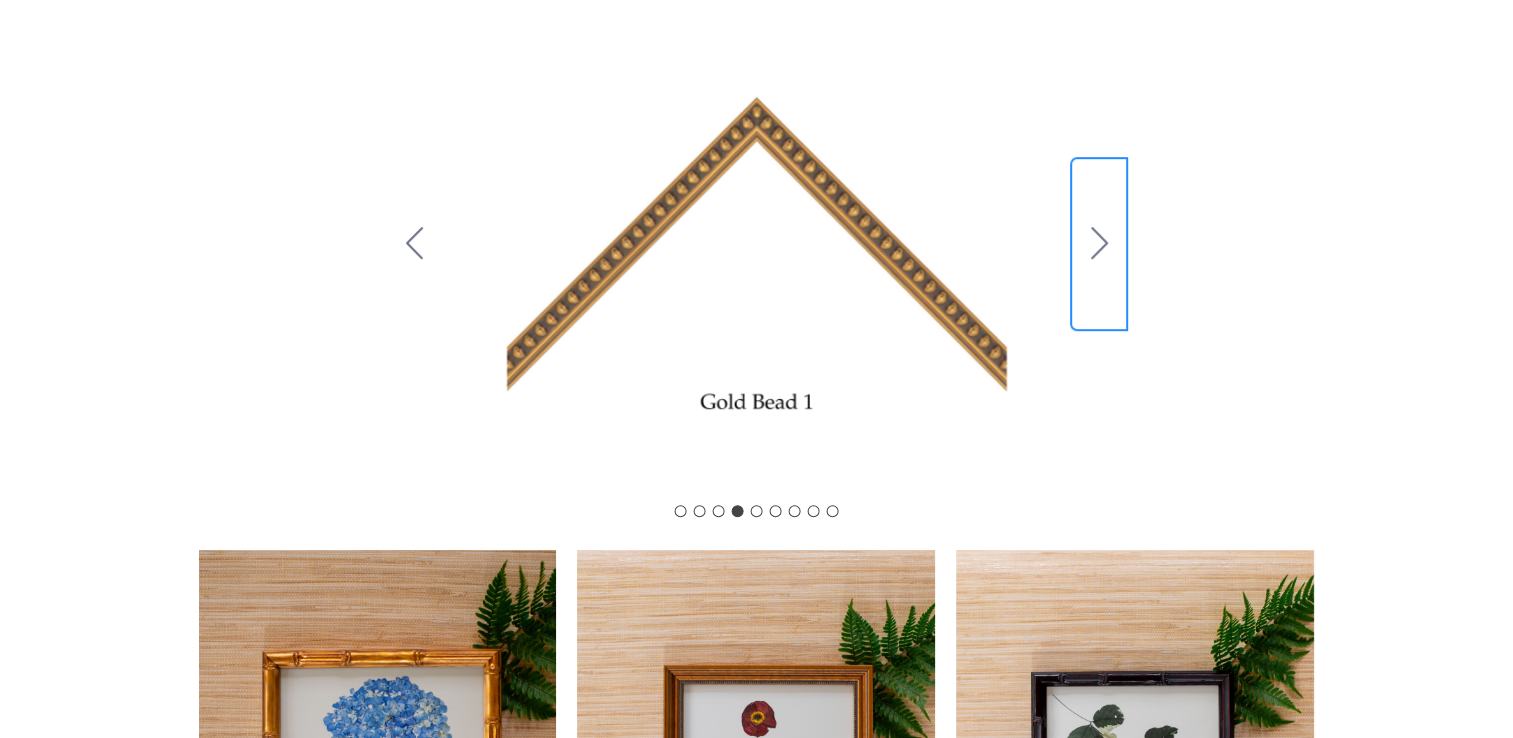 click at bounding box center [1099, 243] 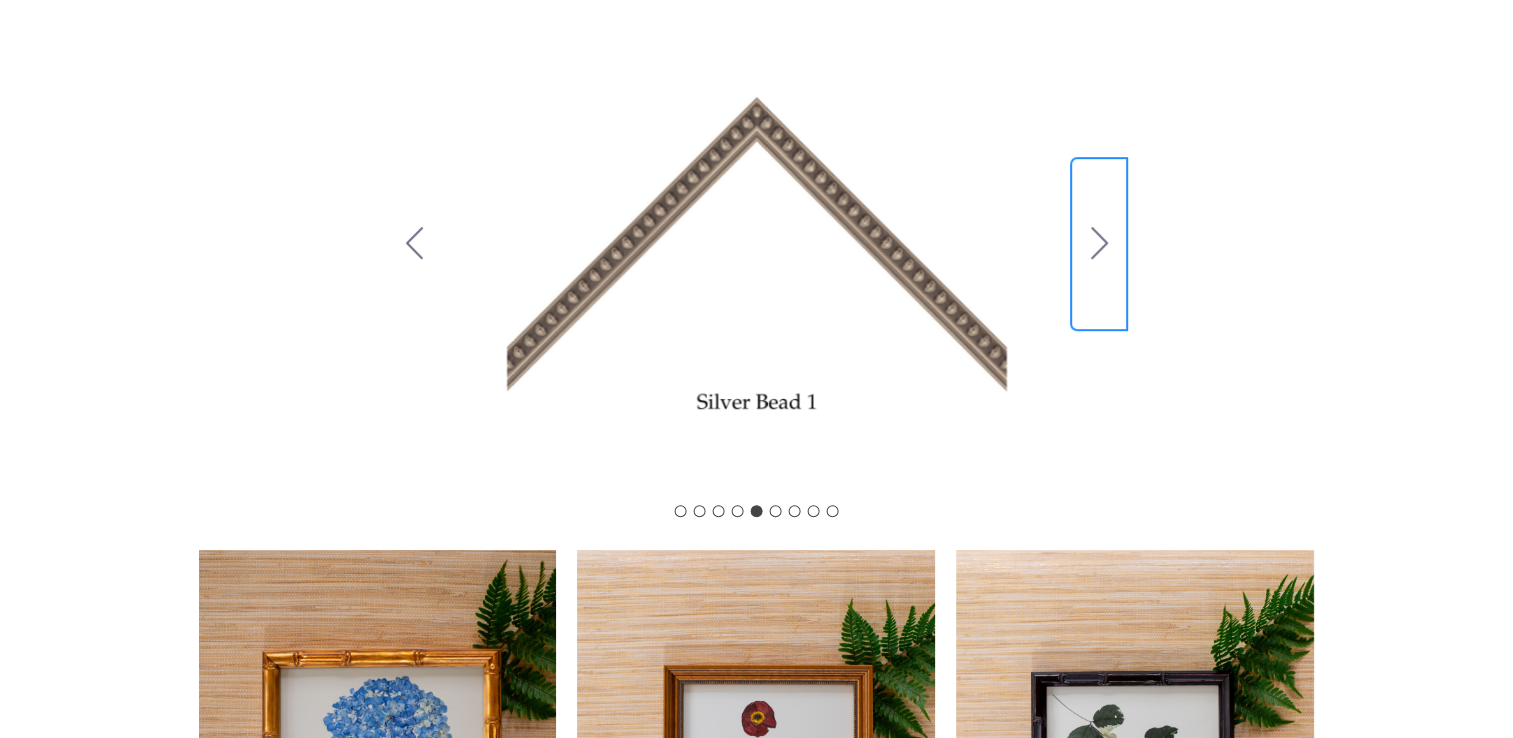 click at bounding box center [1099, 243] 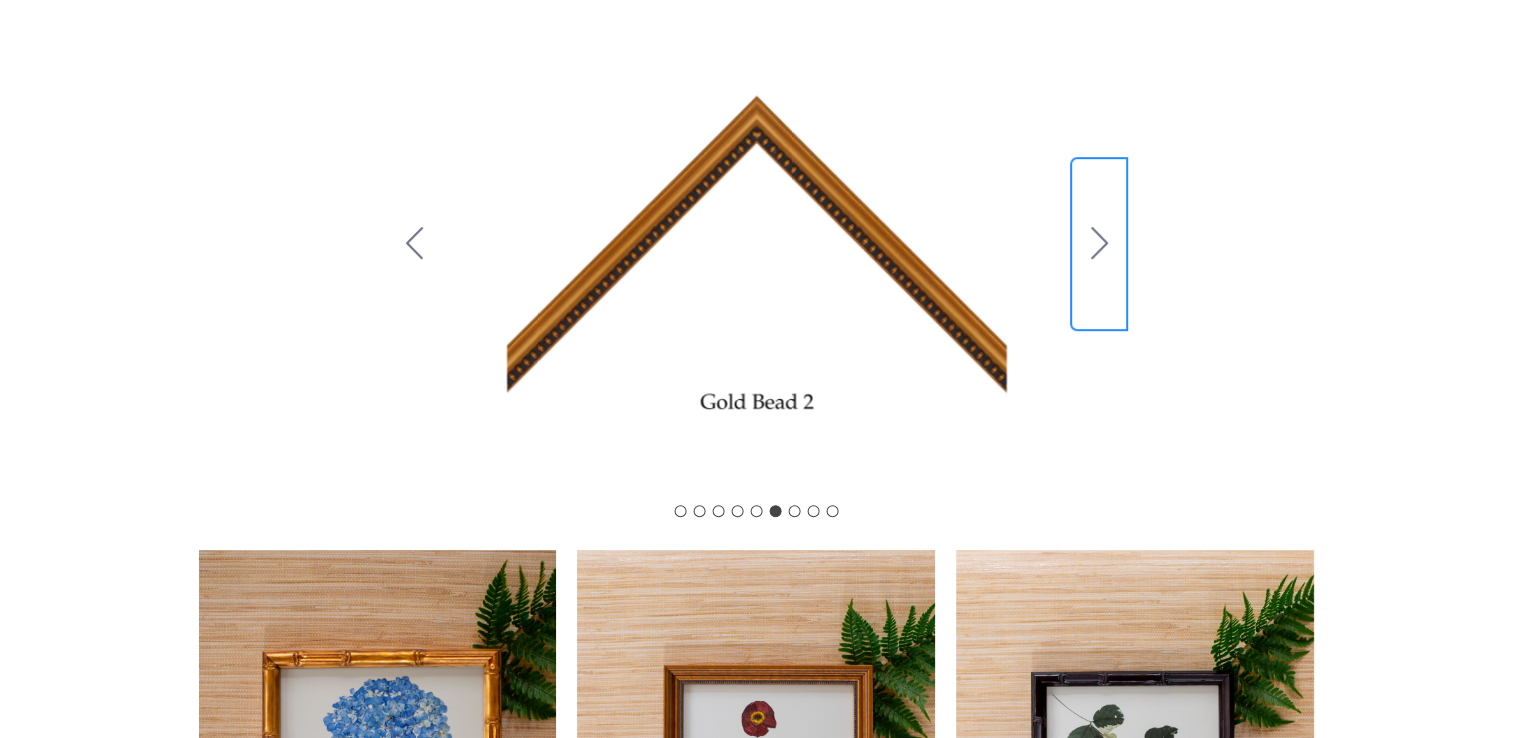 click at bounding box center (1099, 243) 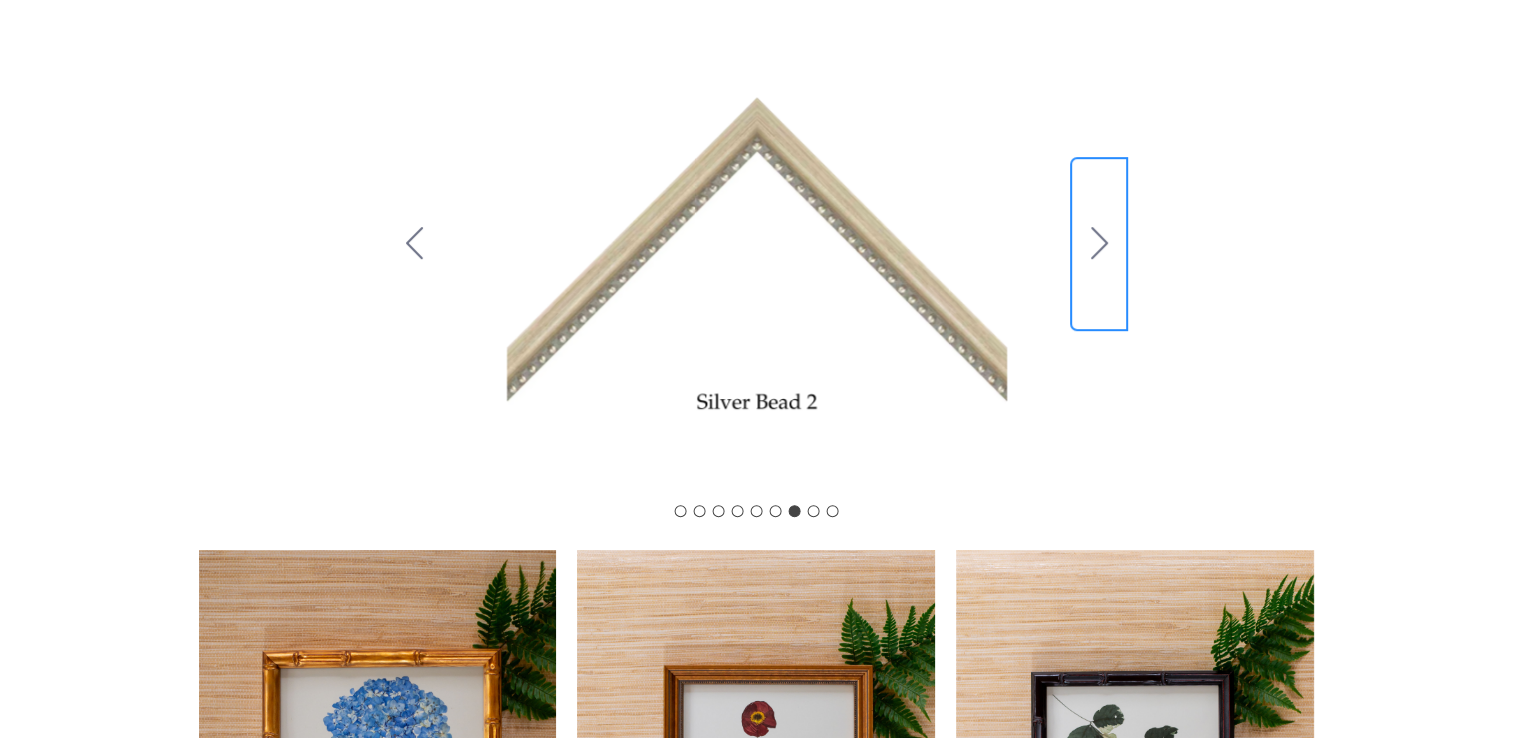 click at bounding box center [1099, 243] 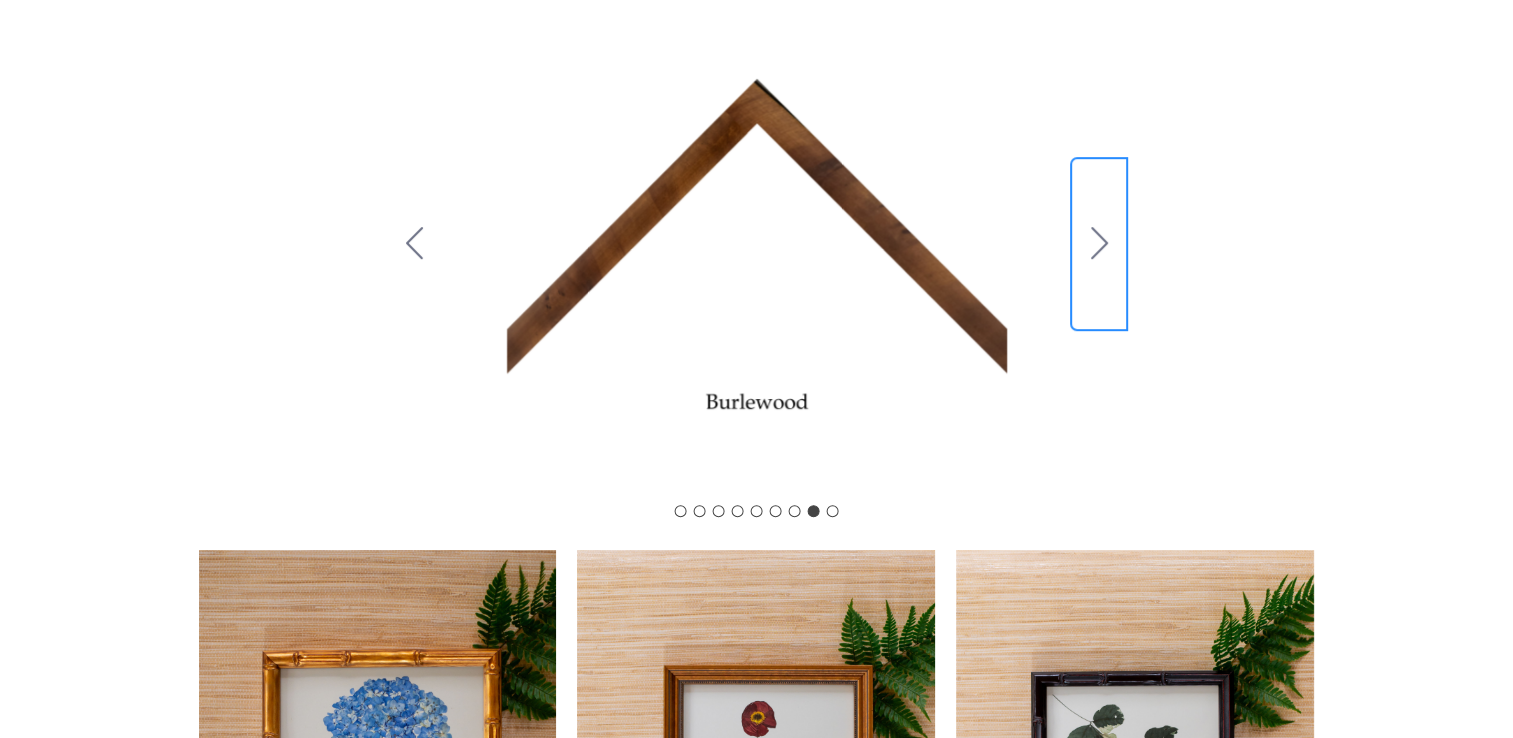 click at bounding box center (1099, 243) 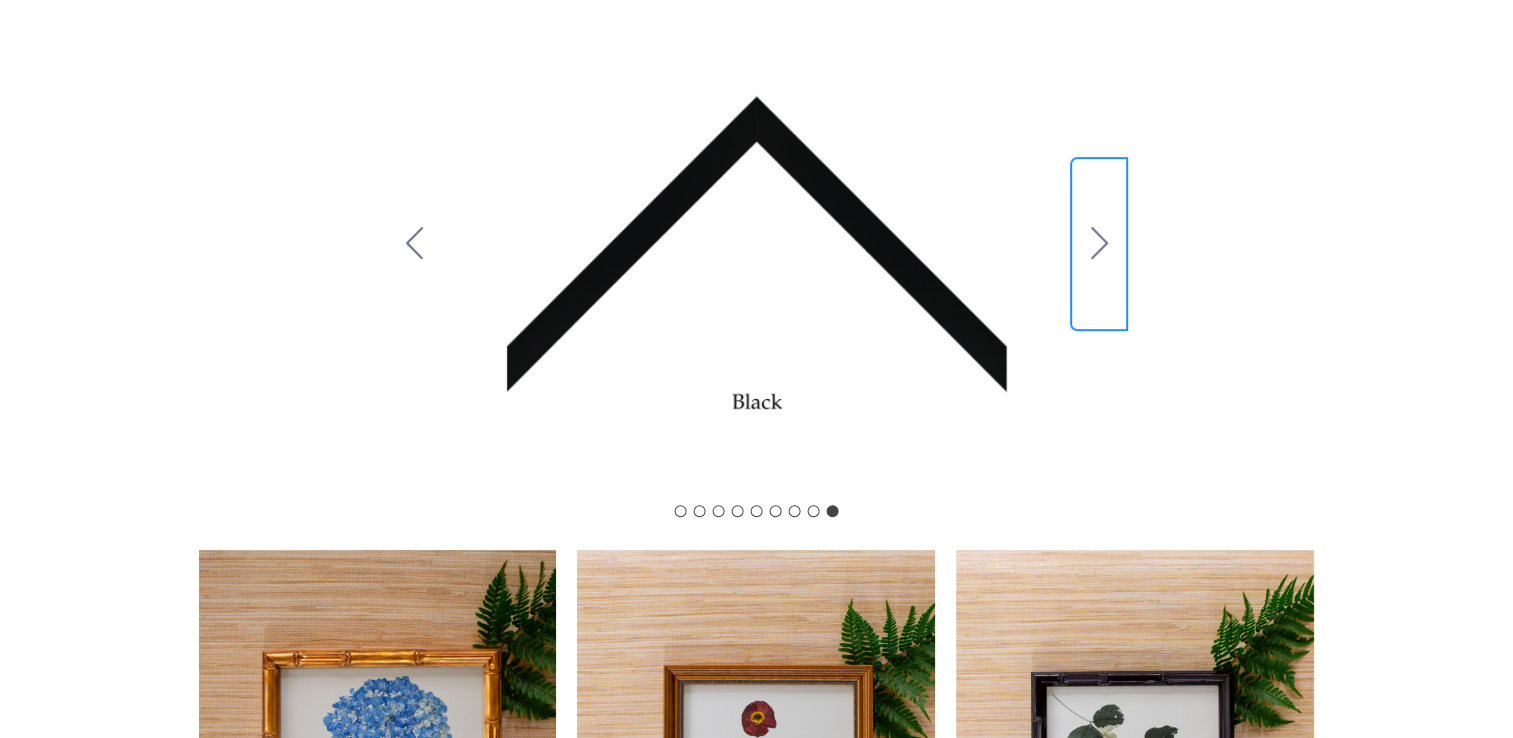 click at bounding box center (1099, 243) 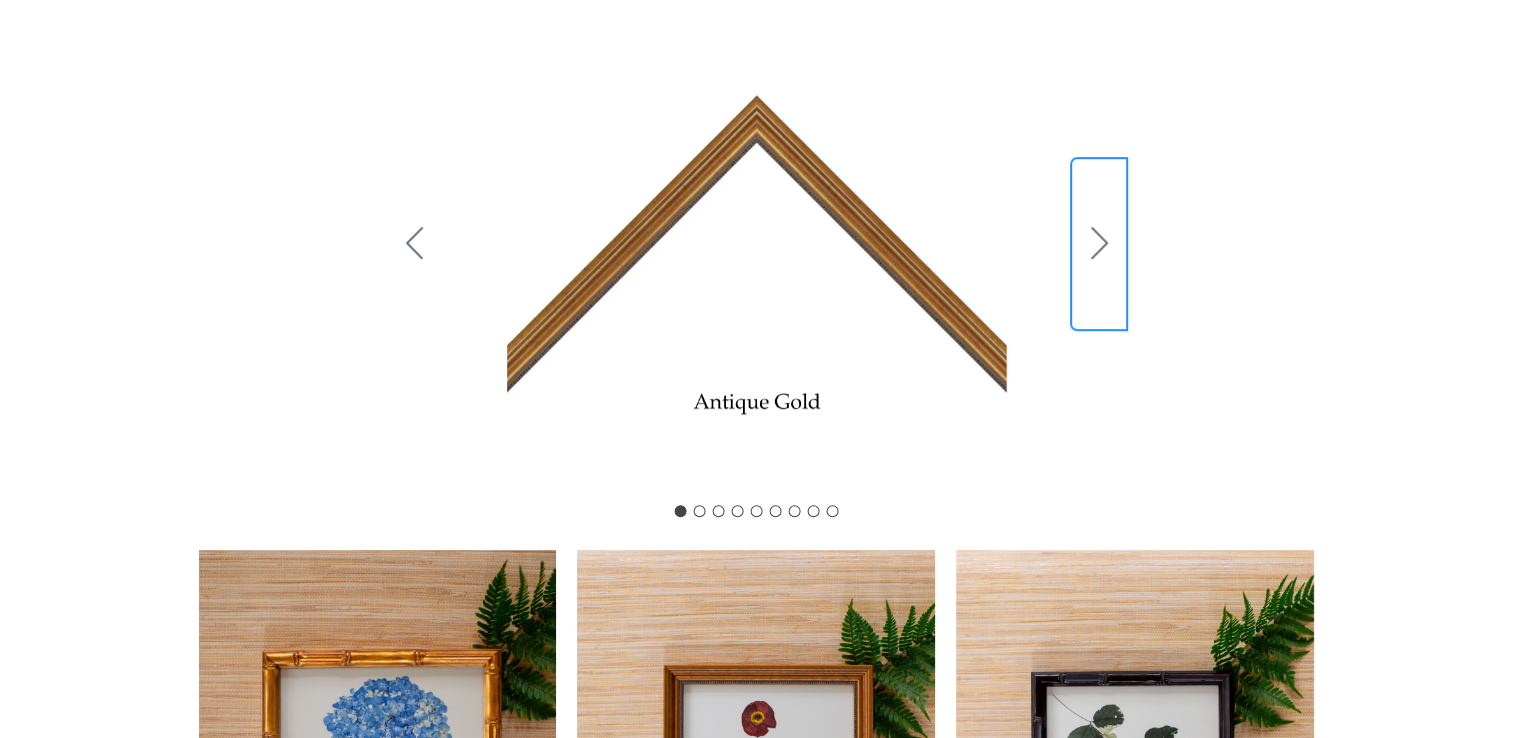 click at bounding box center [1099, 243] 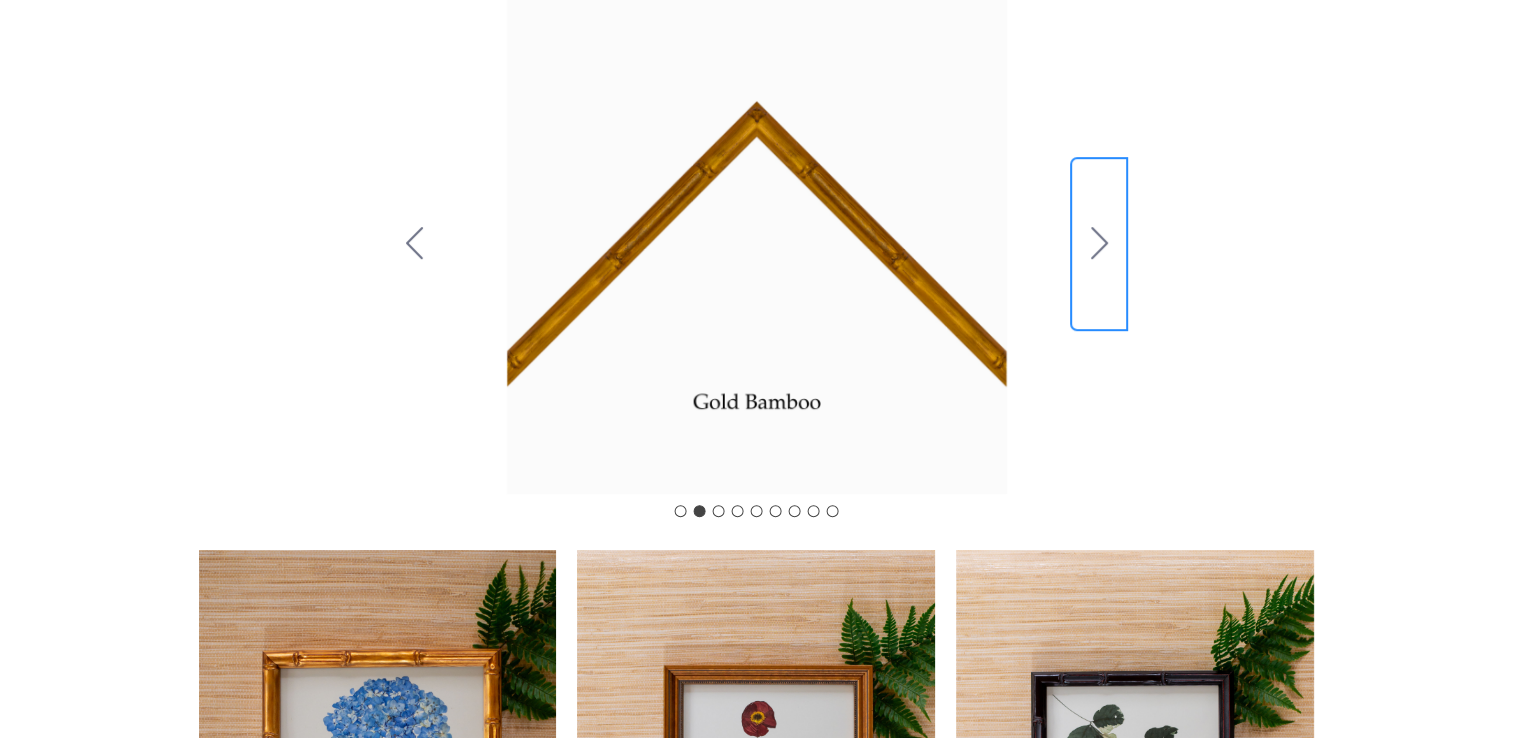 click at bounding box center [1099, 243] 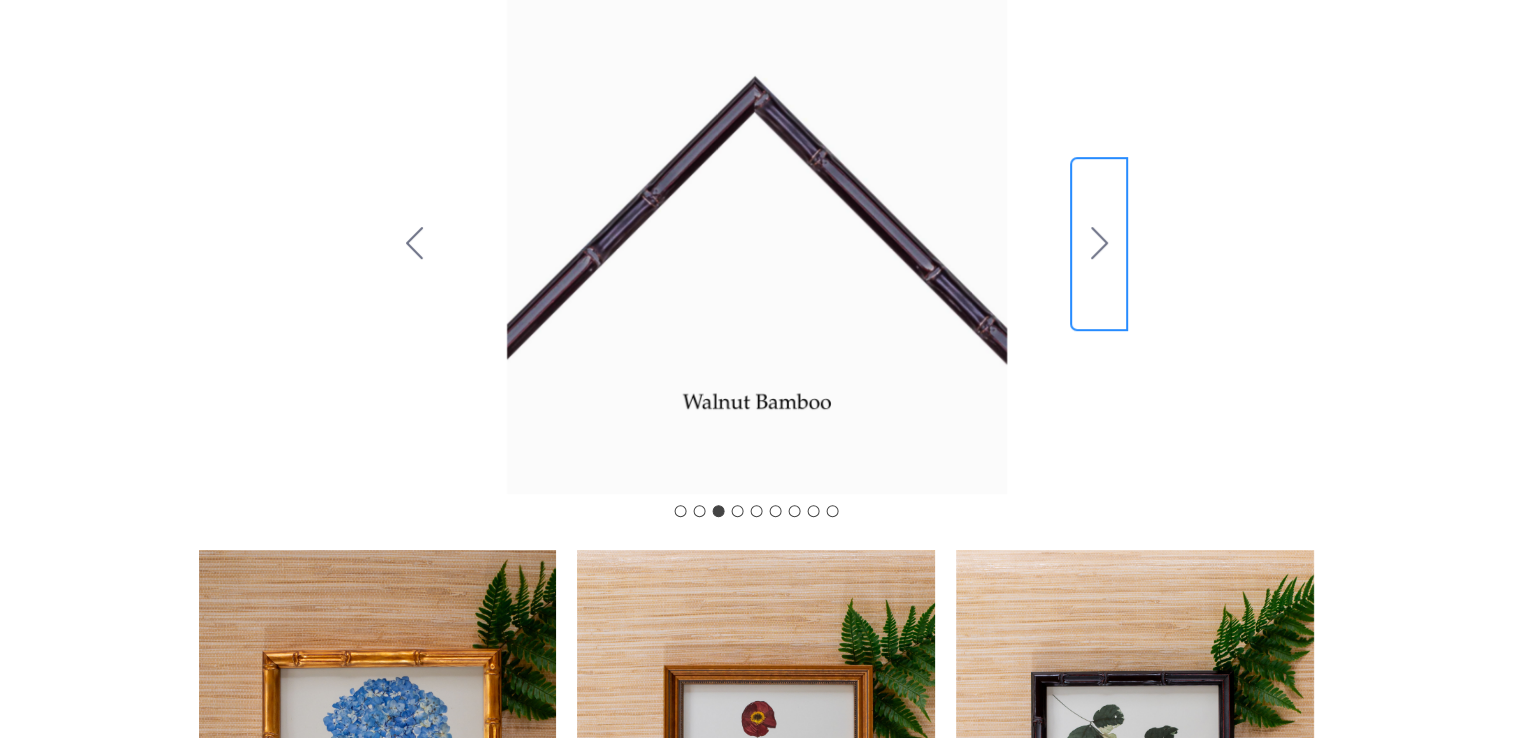 click at bounding box center (1099, 243) 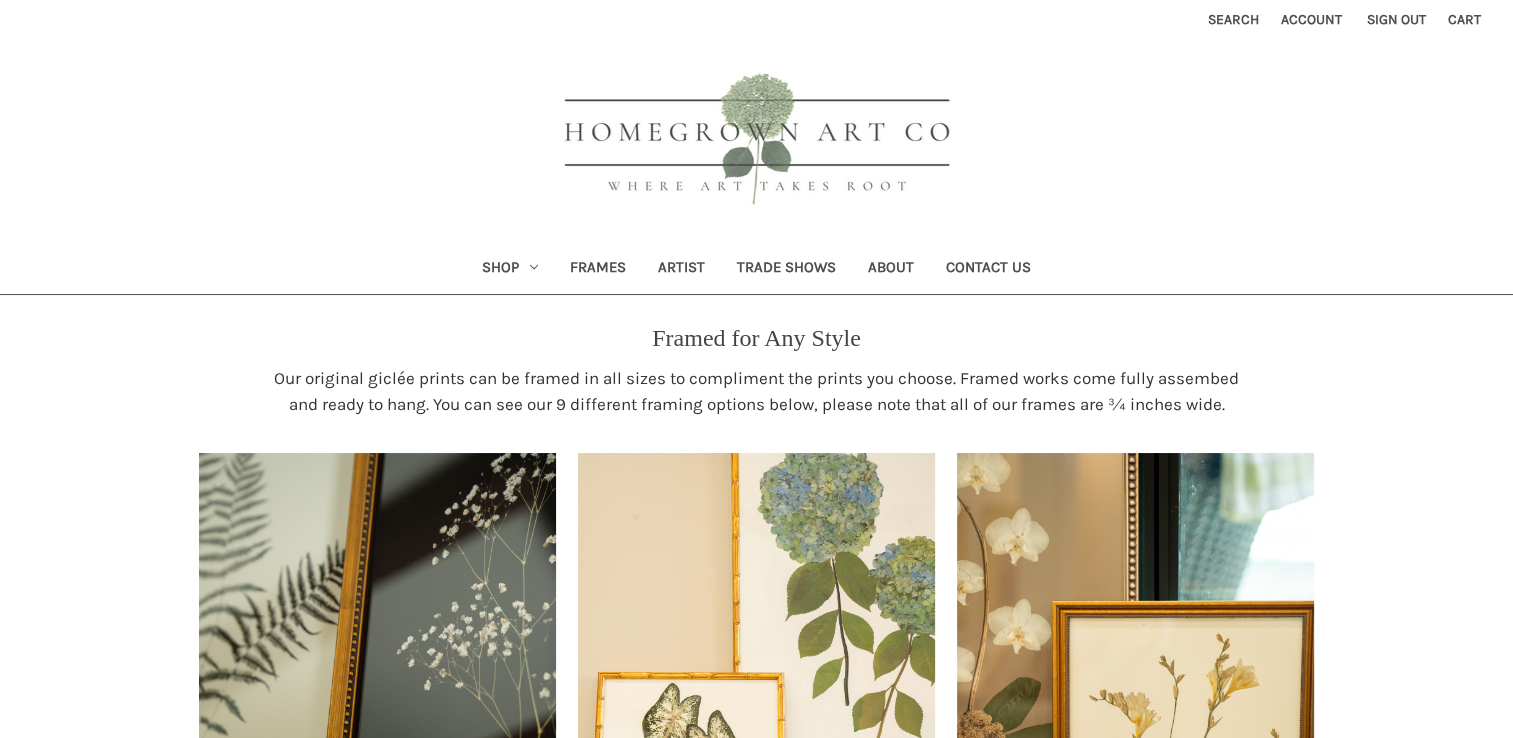 scroll, scrollTop: 0, scrollLeft: 0, axis: both 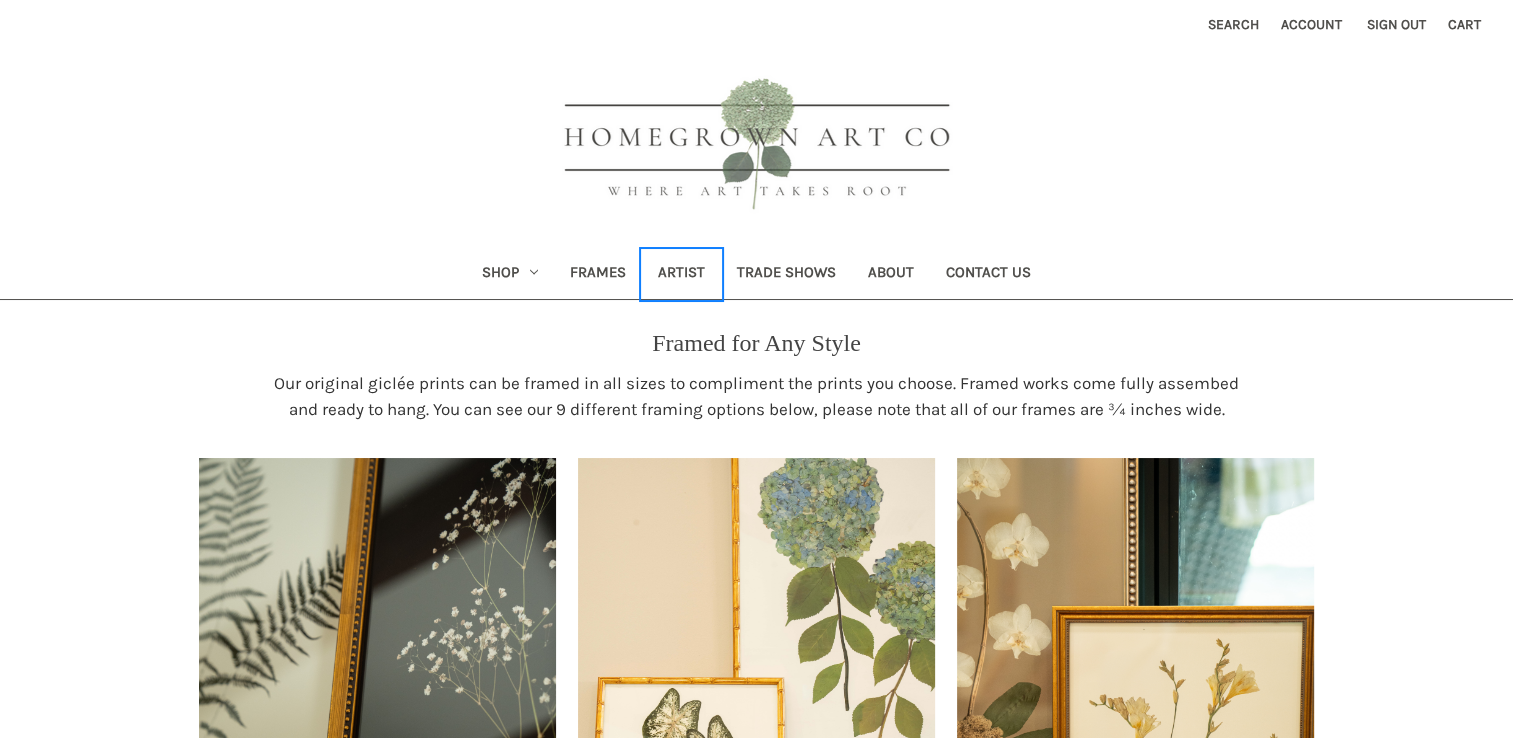click on "Artist" at bounding box center [681, 274] 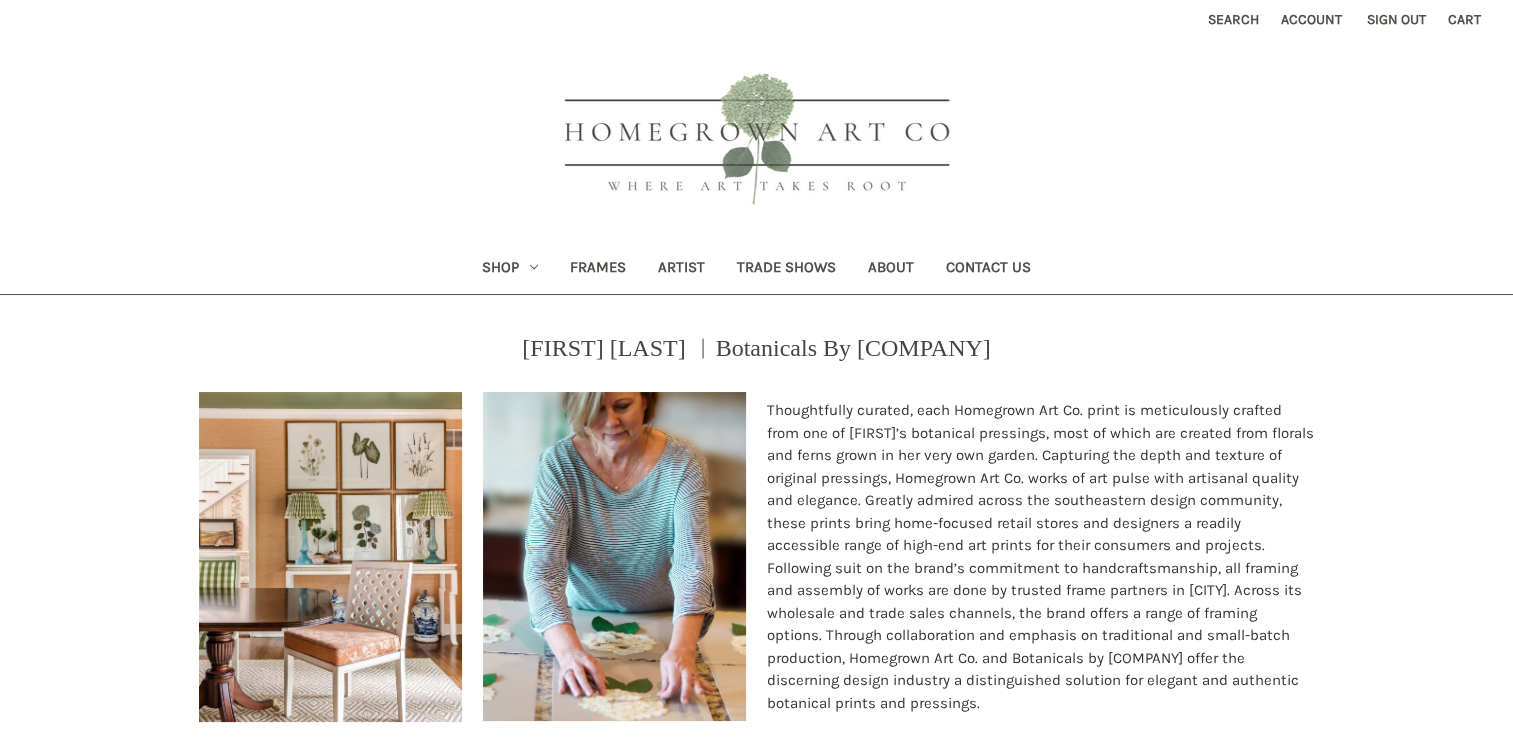 scroll, scrollTop: 0, scrollLeft: 0, axis: both 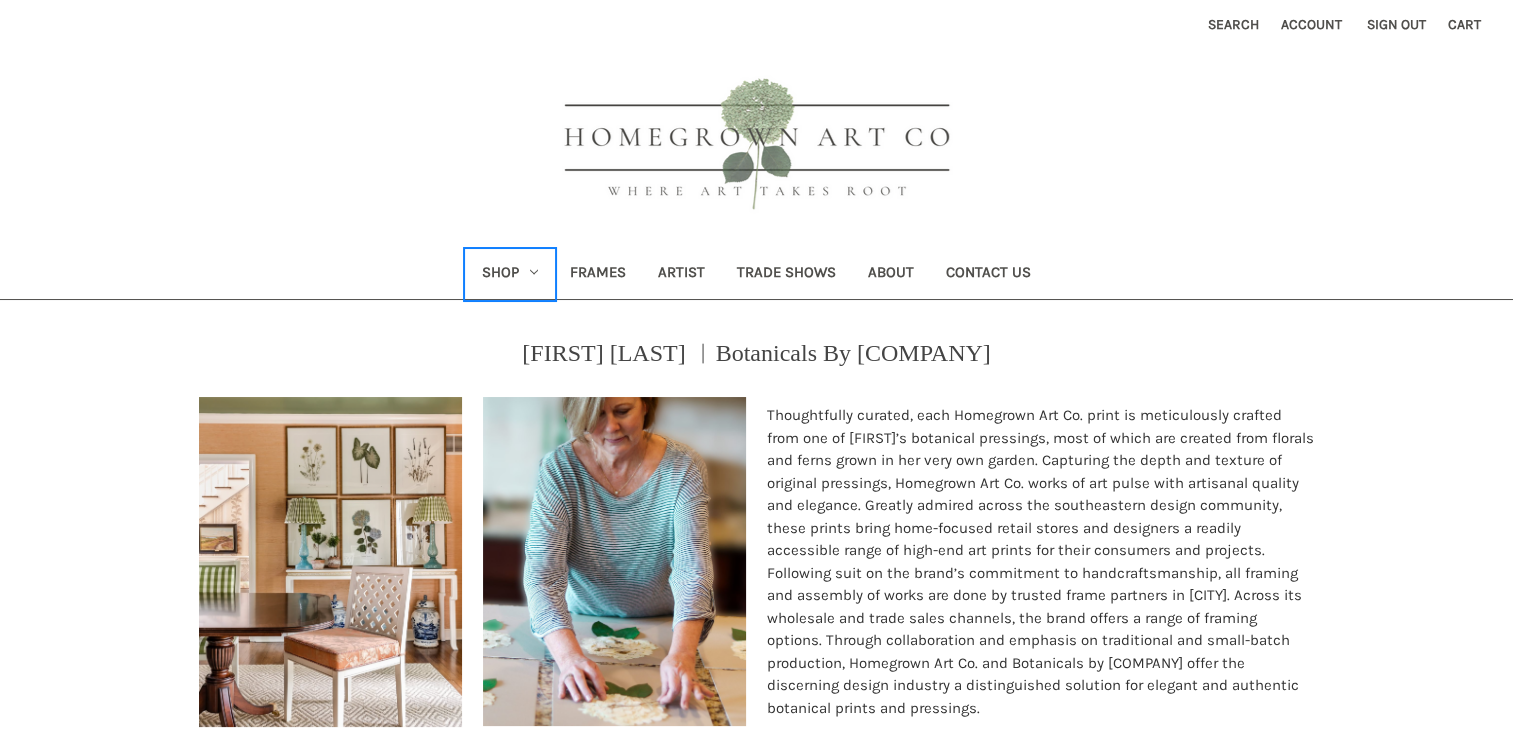 click on "Shop" at bounding box center [510, 274] 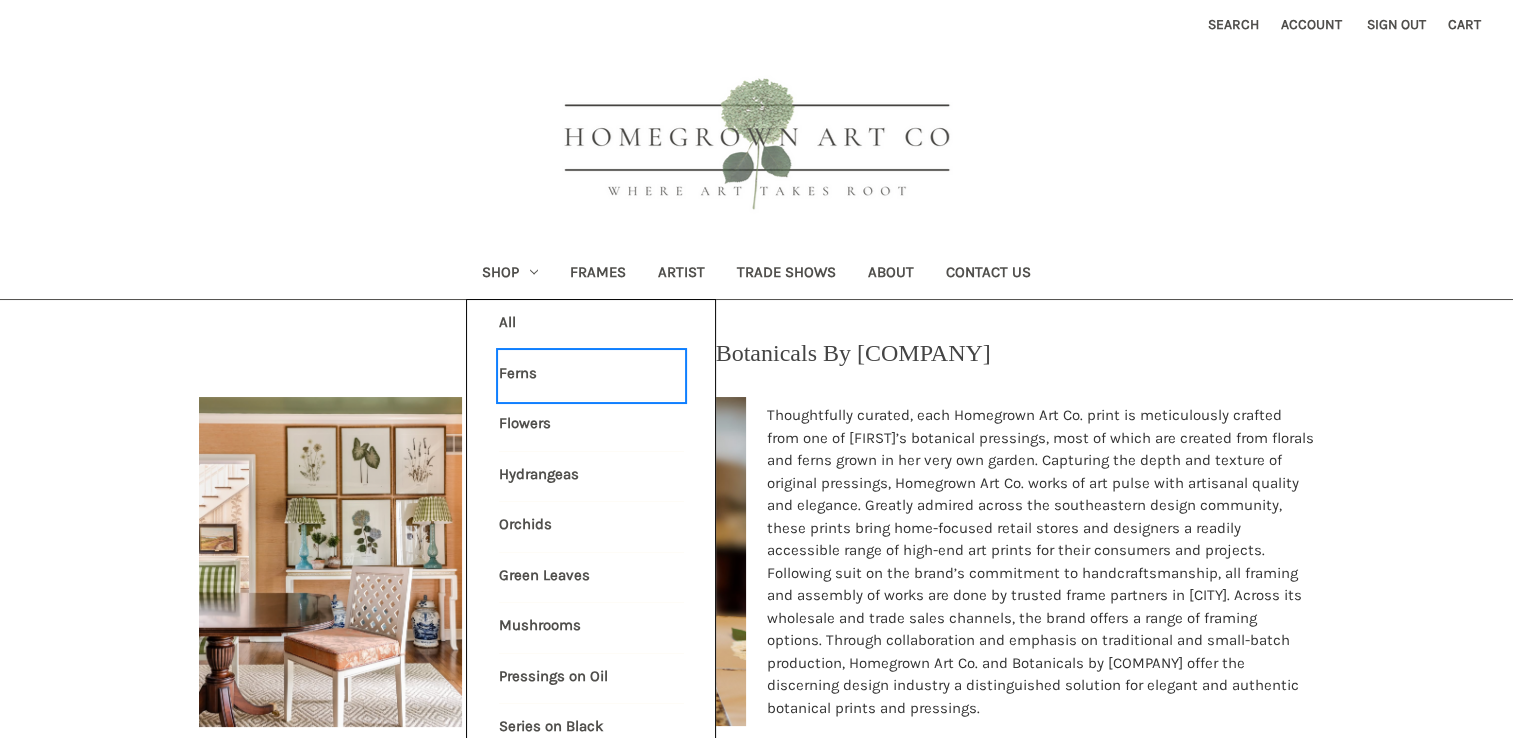 click on "Ferns" at bounding box center (591, 376) 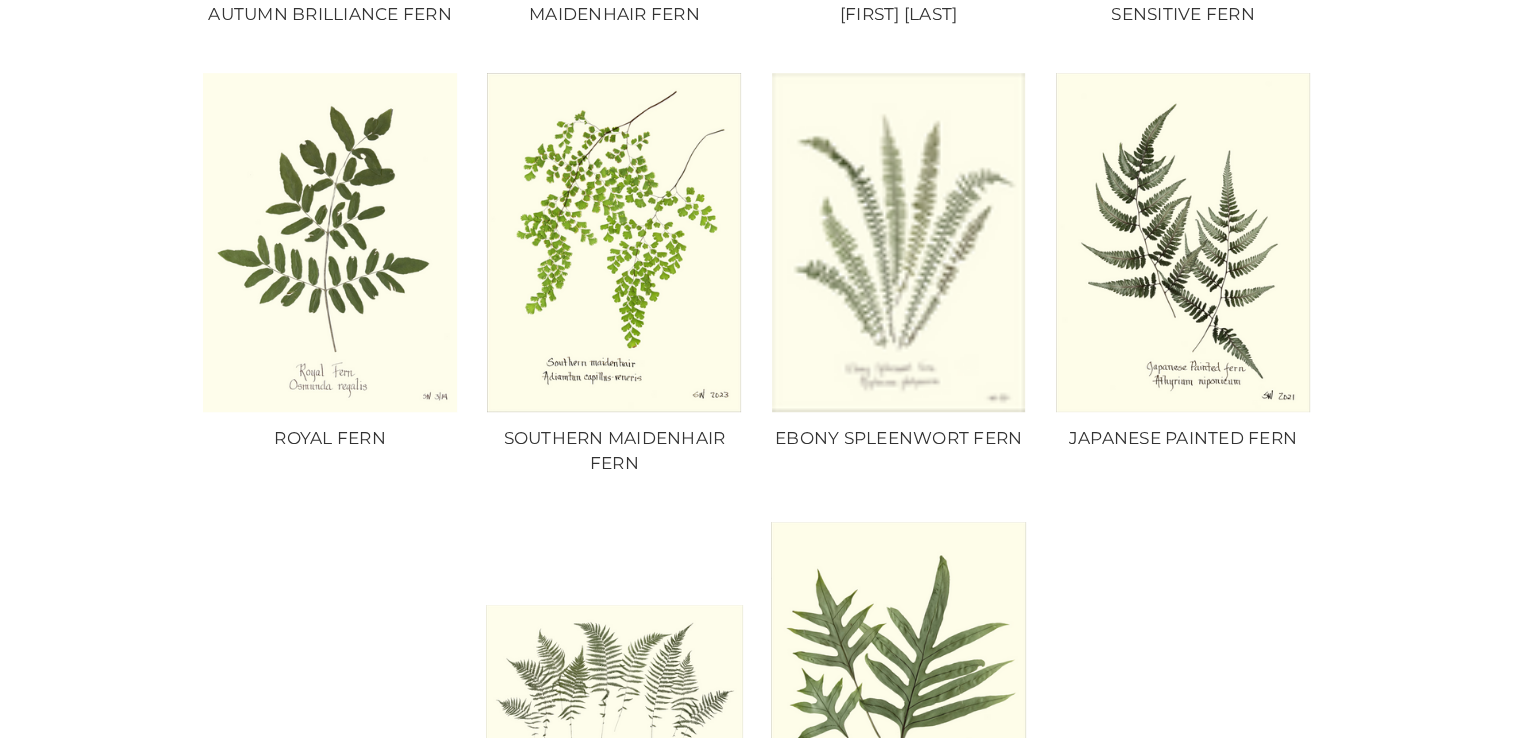 scroll, scrollTop: 1200, scrollLeft: 0, axis: vertical 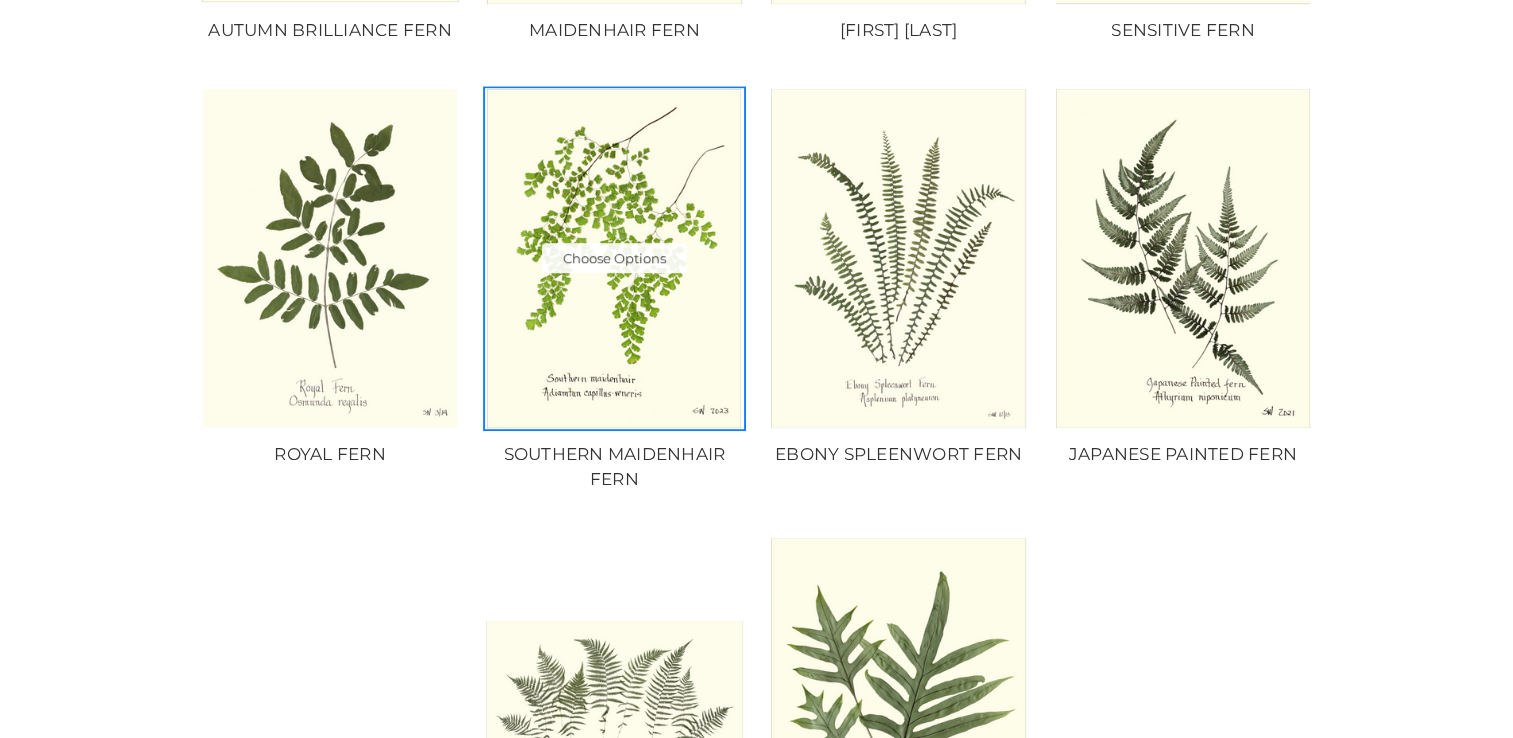 click at bounding box center [614, 258] 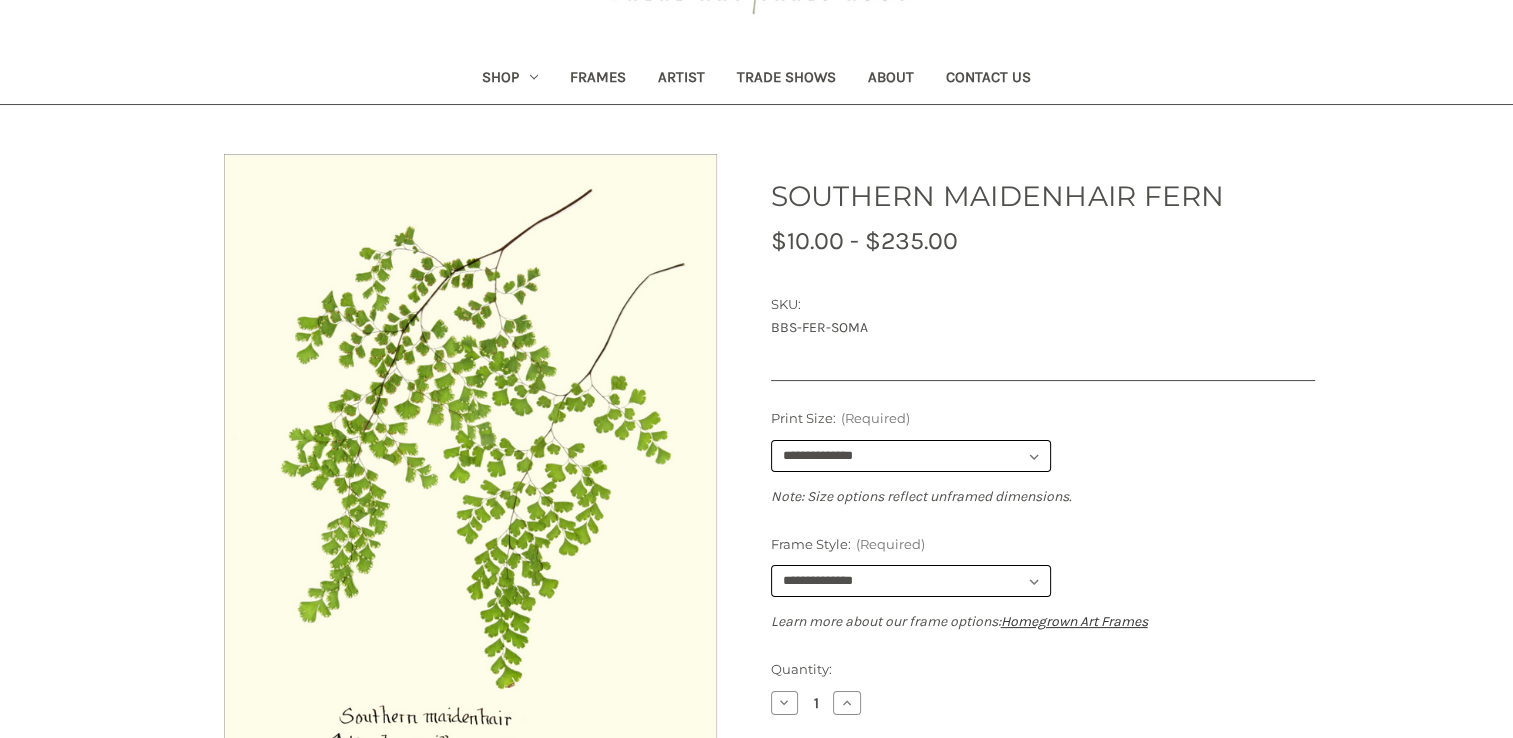 scroll, scrollTop: 200, scrollLeft: 0, axis: vertical 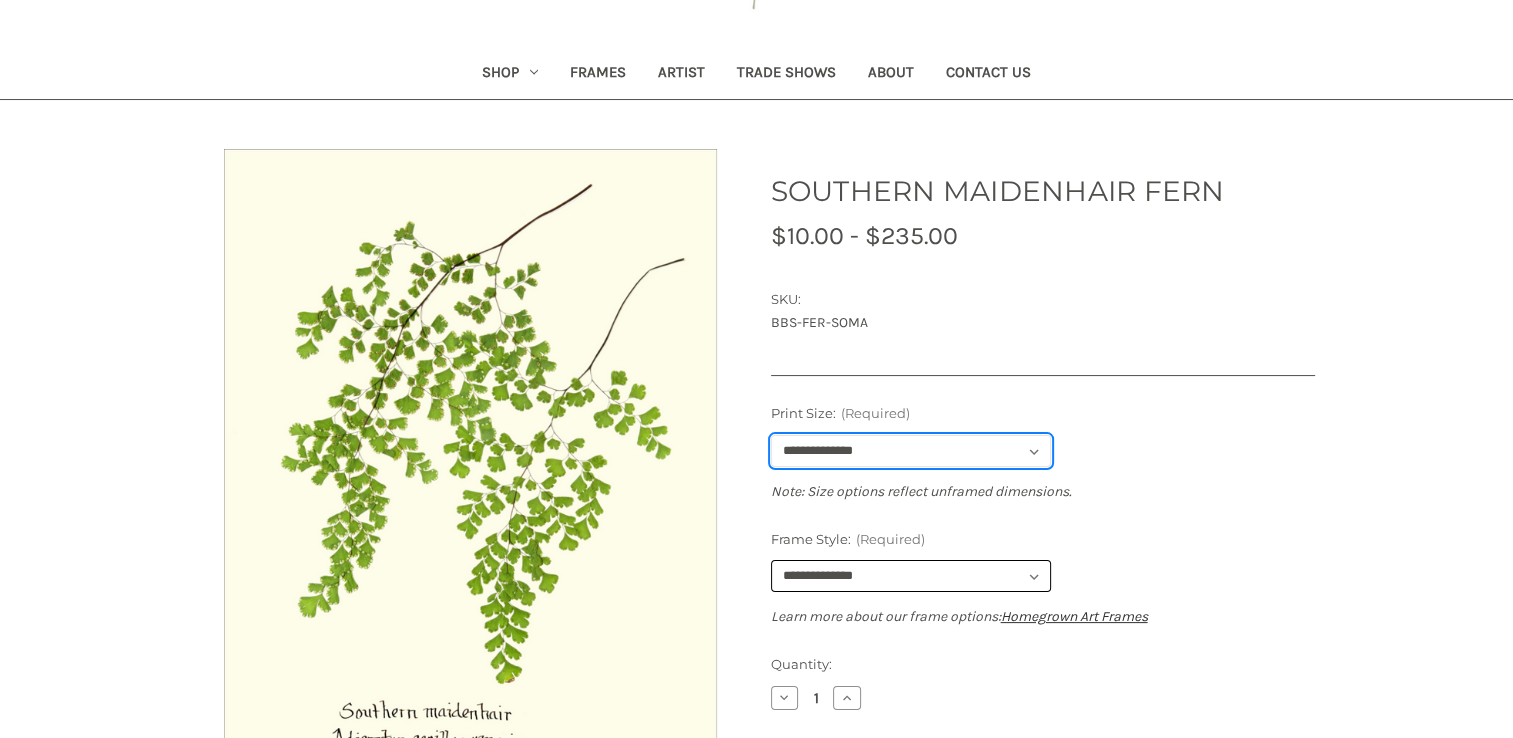 click on "[REDACTED]" at bounding box center (911, 451) 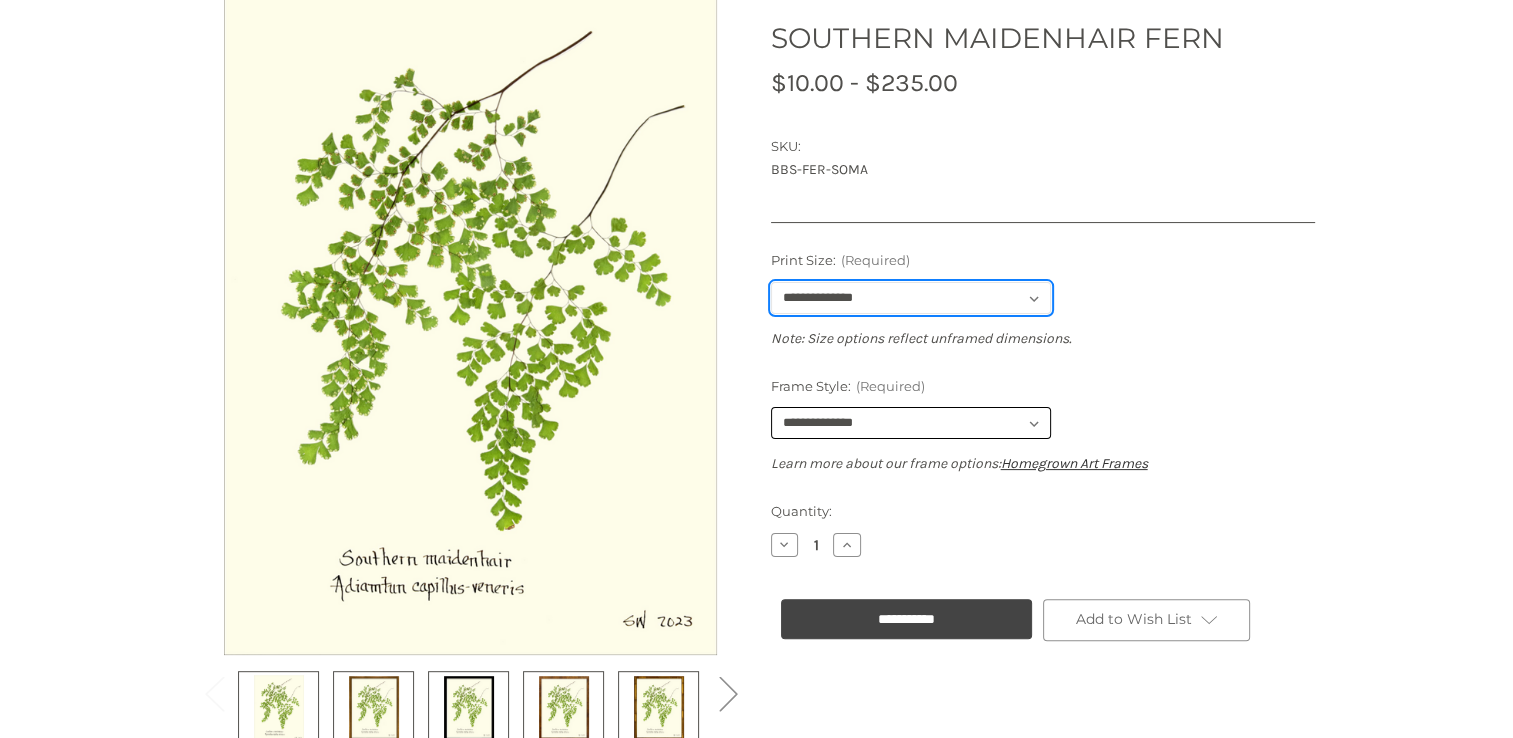 scroll, scrollTop: 400, scrollLeft: 0, axis: vertical 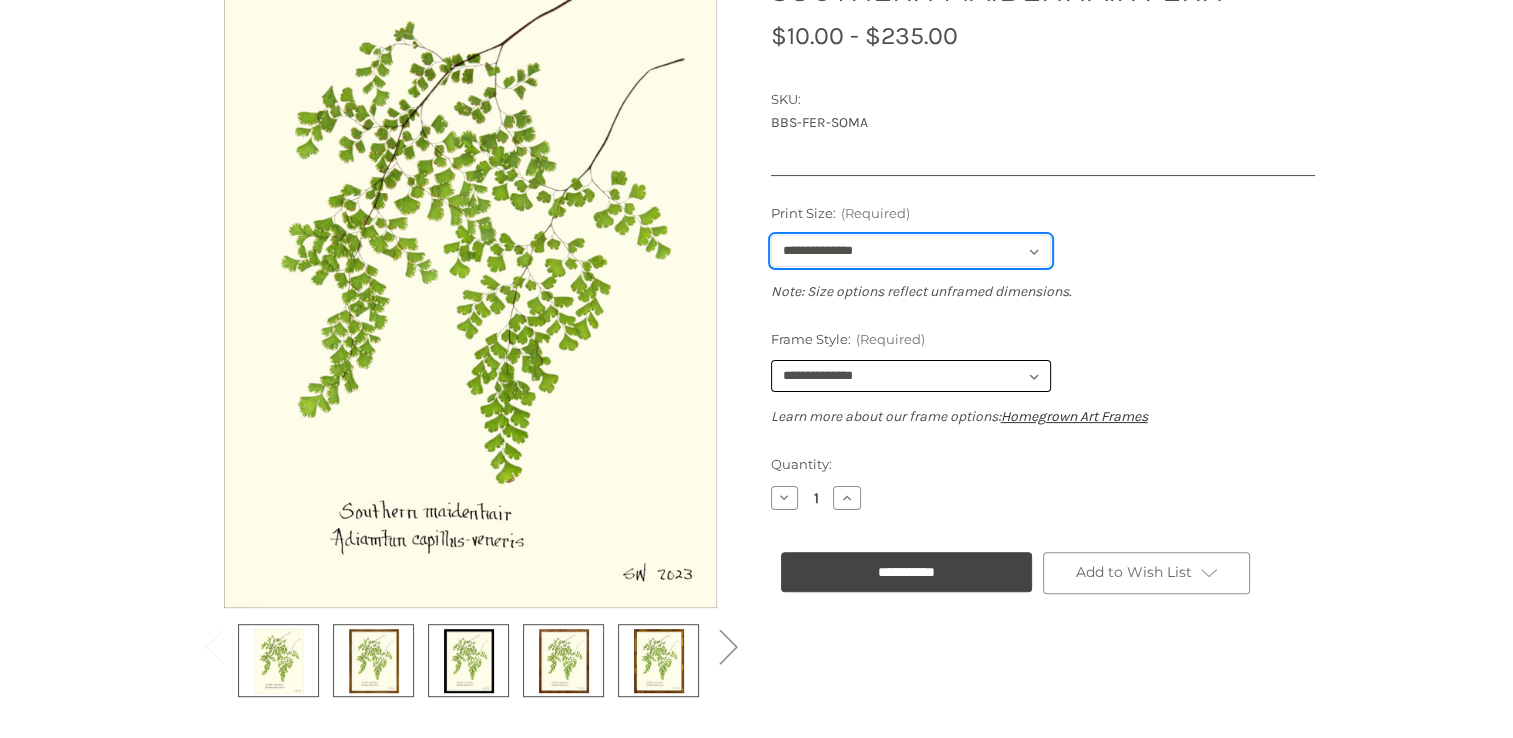 click on "**********" at bounding box center (911, 251) 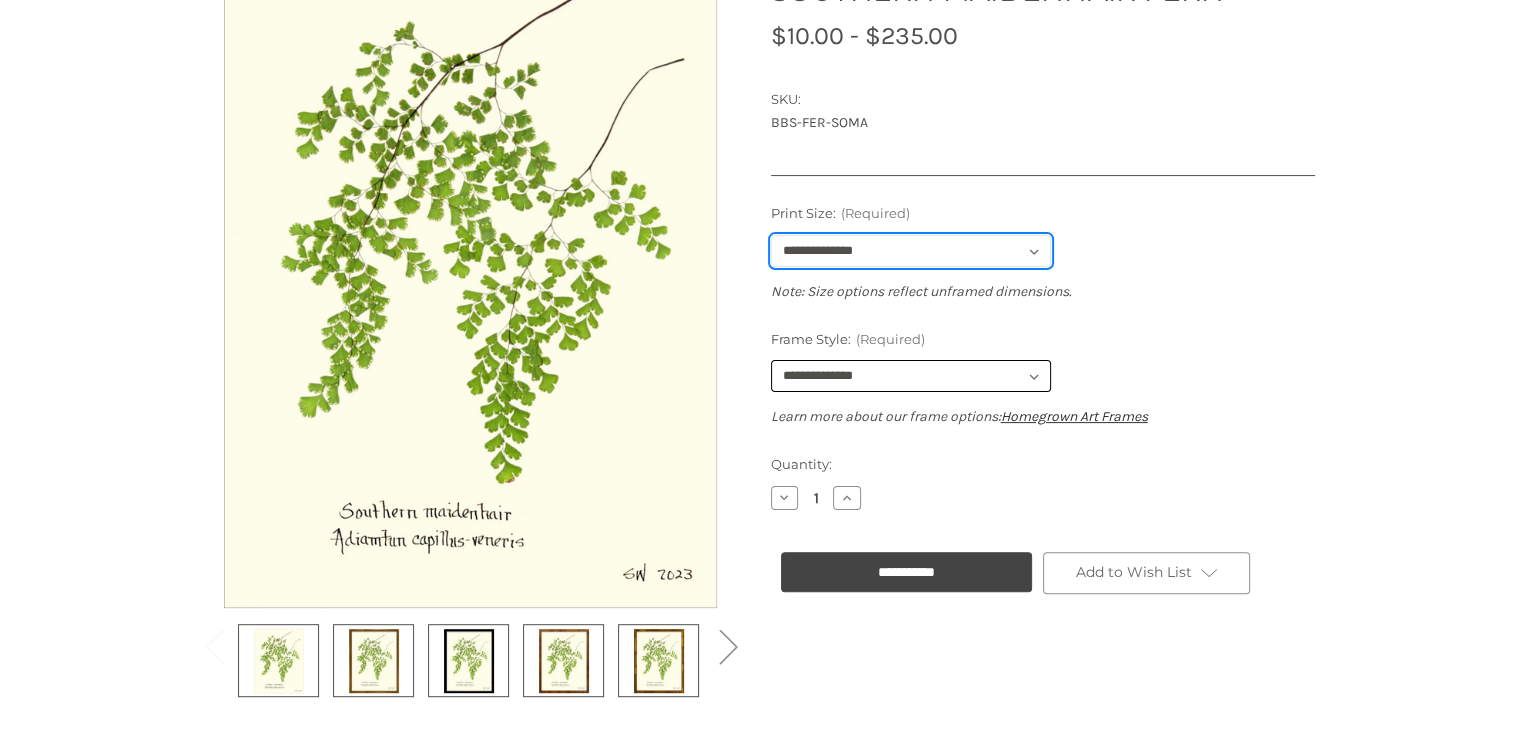 select on "****" 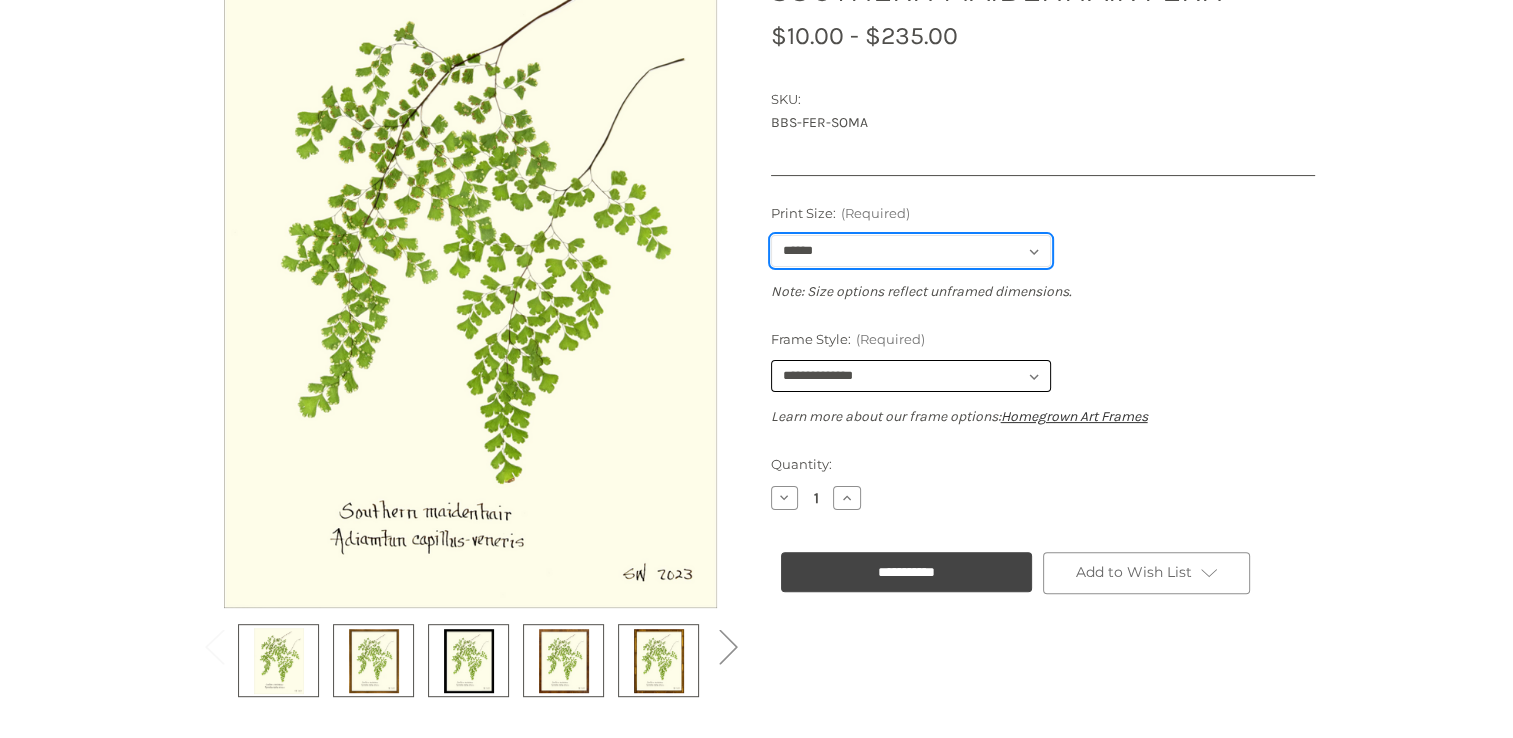 click on "**********" at bounding box center [911, 251] 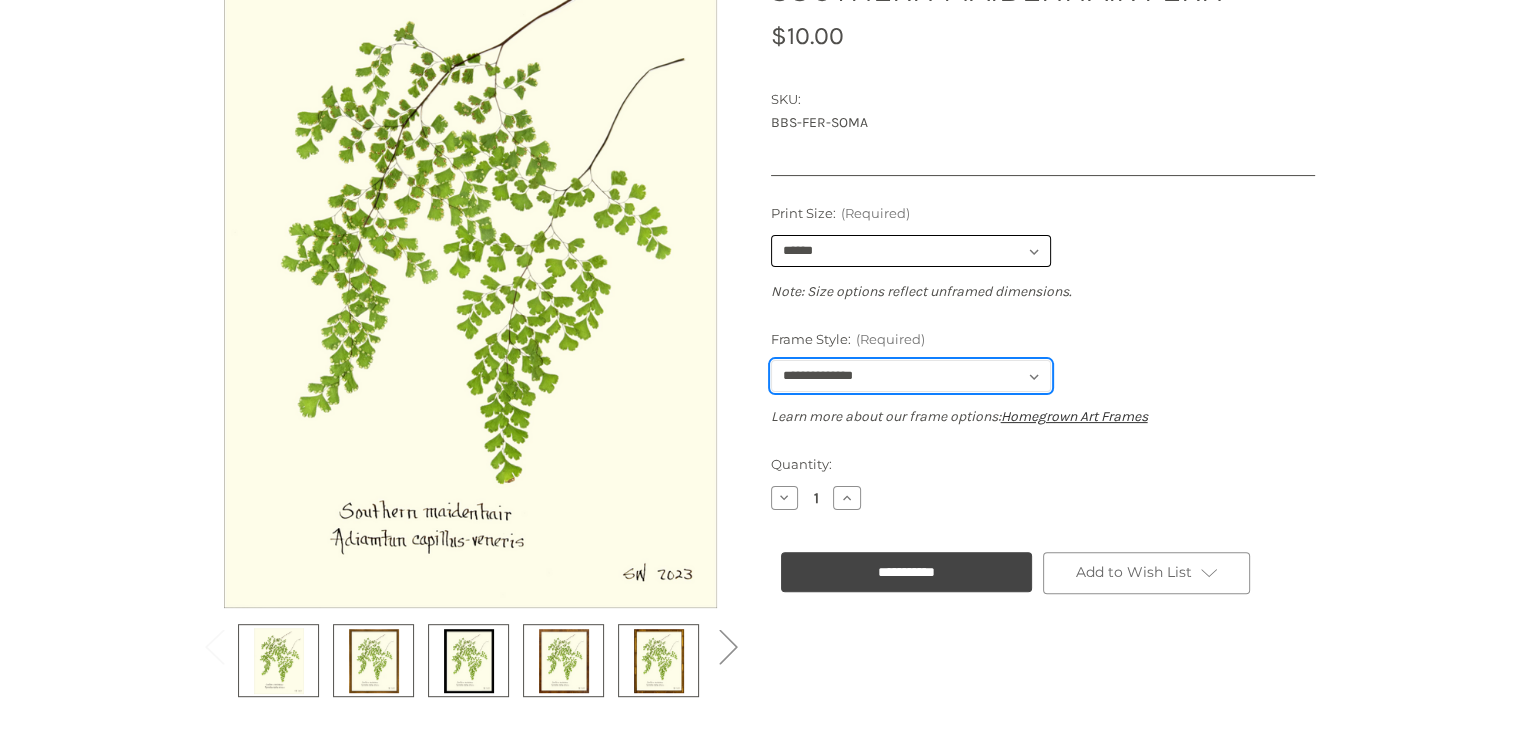 click on "**********" at bounding box center (911, 376) 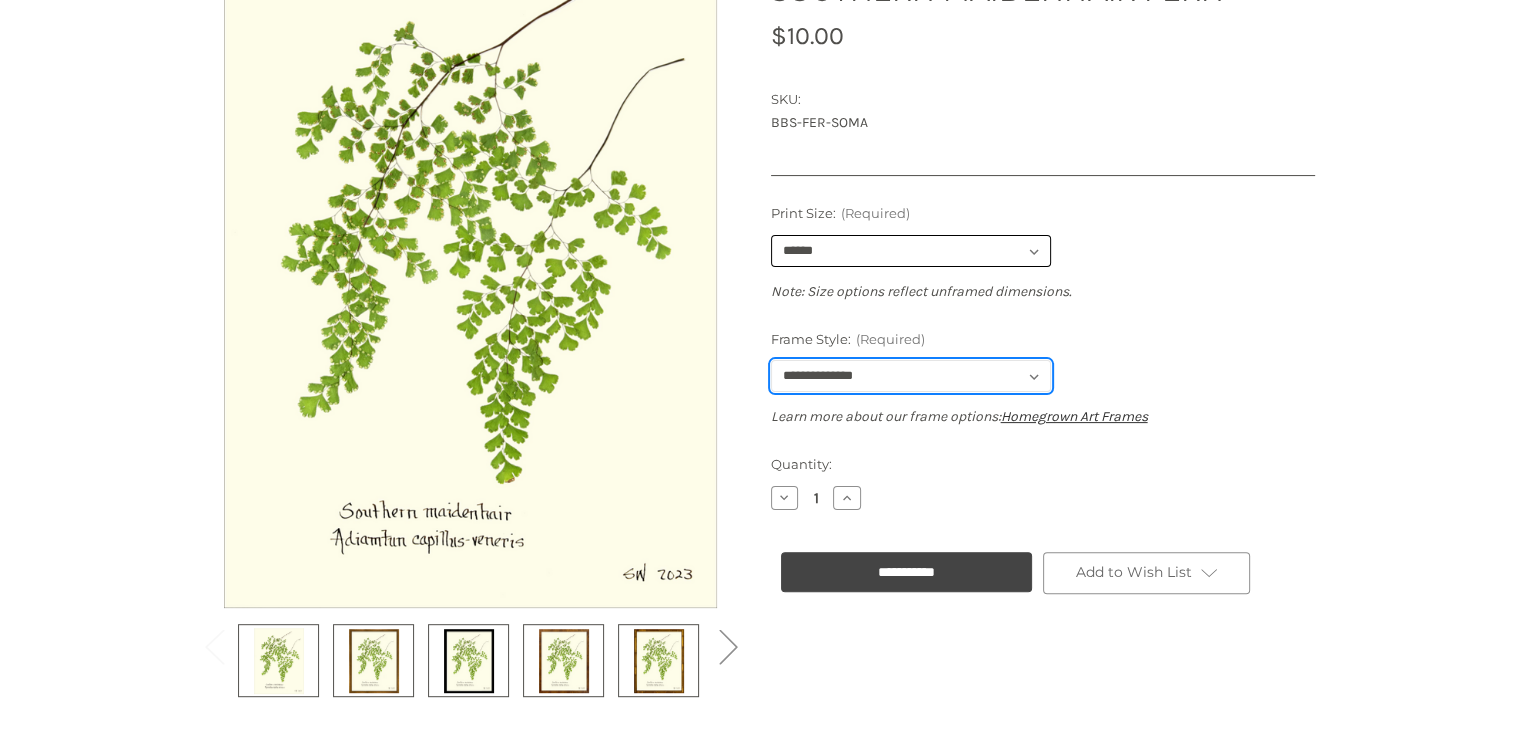 select on "****" 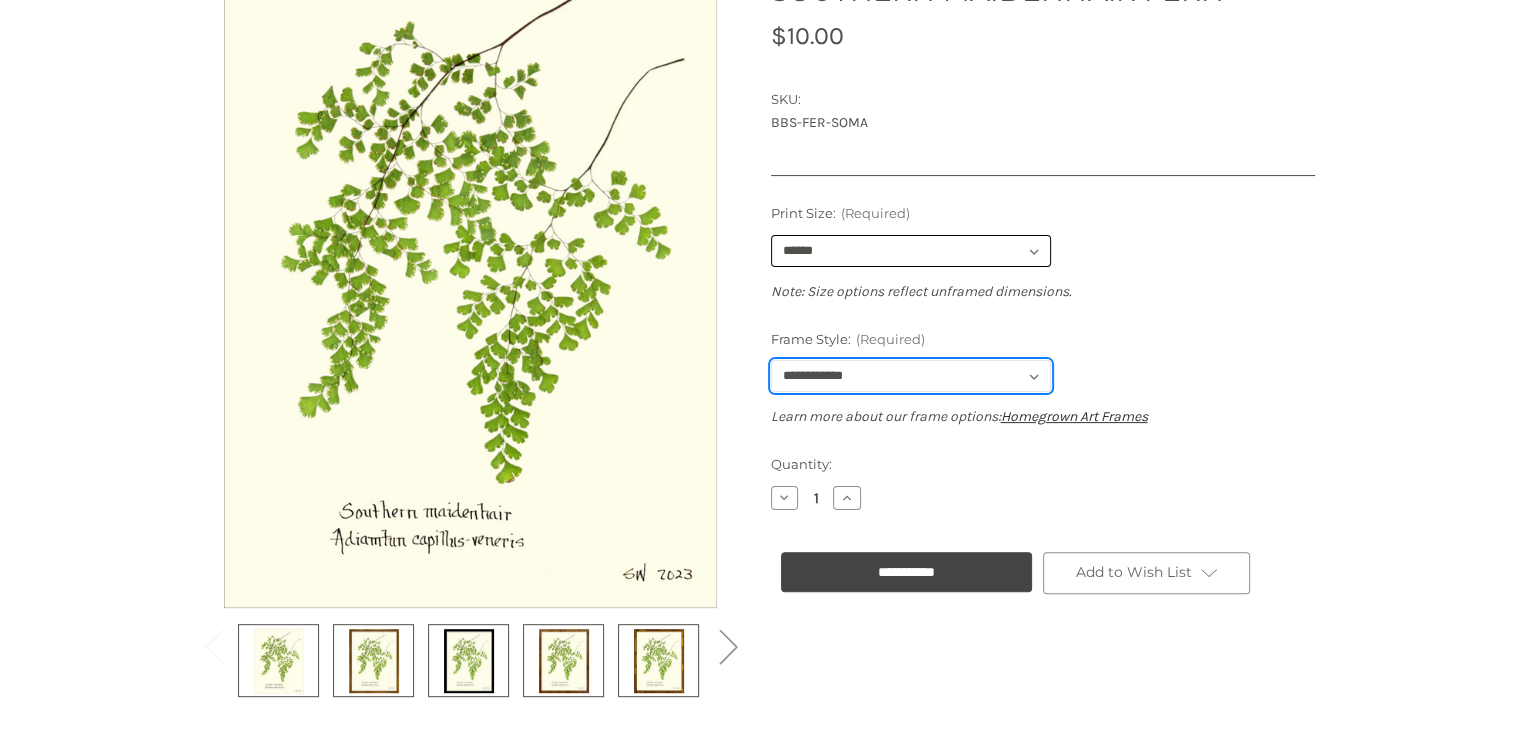 click on "**********" at bounding box center [911, 376] 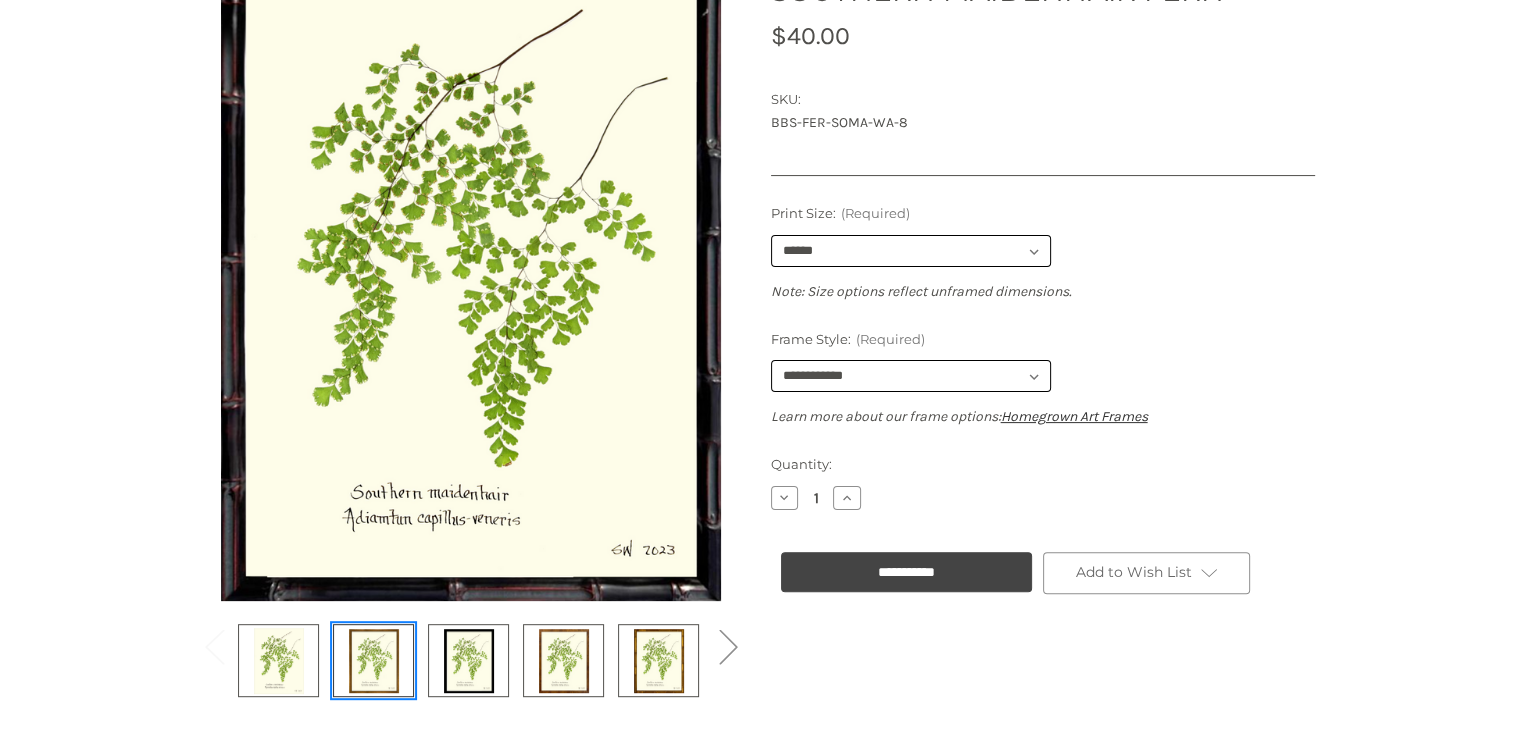 click at bounding box center [374, 660] 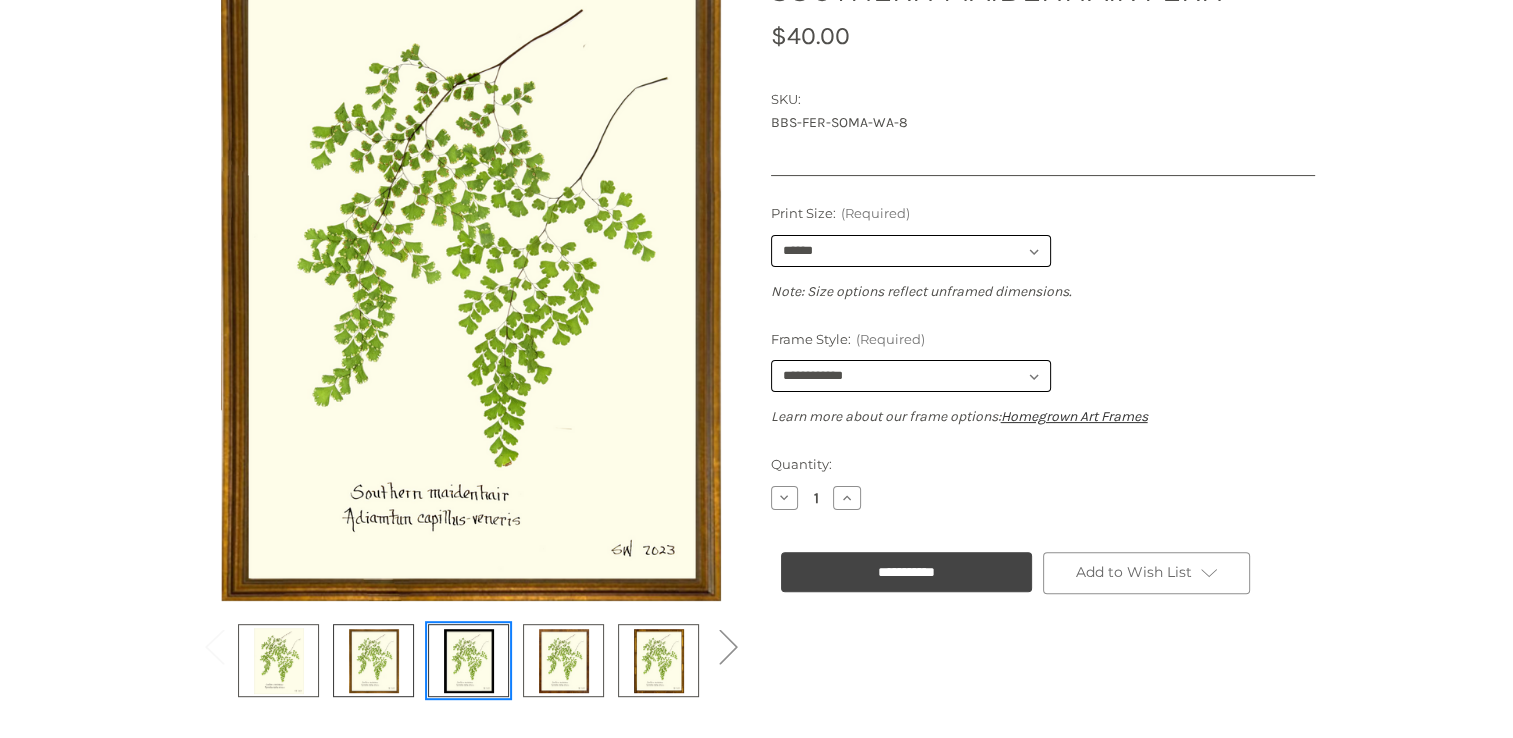 click at bounding box center [468, 660] 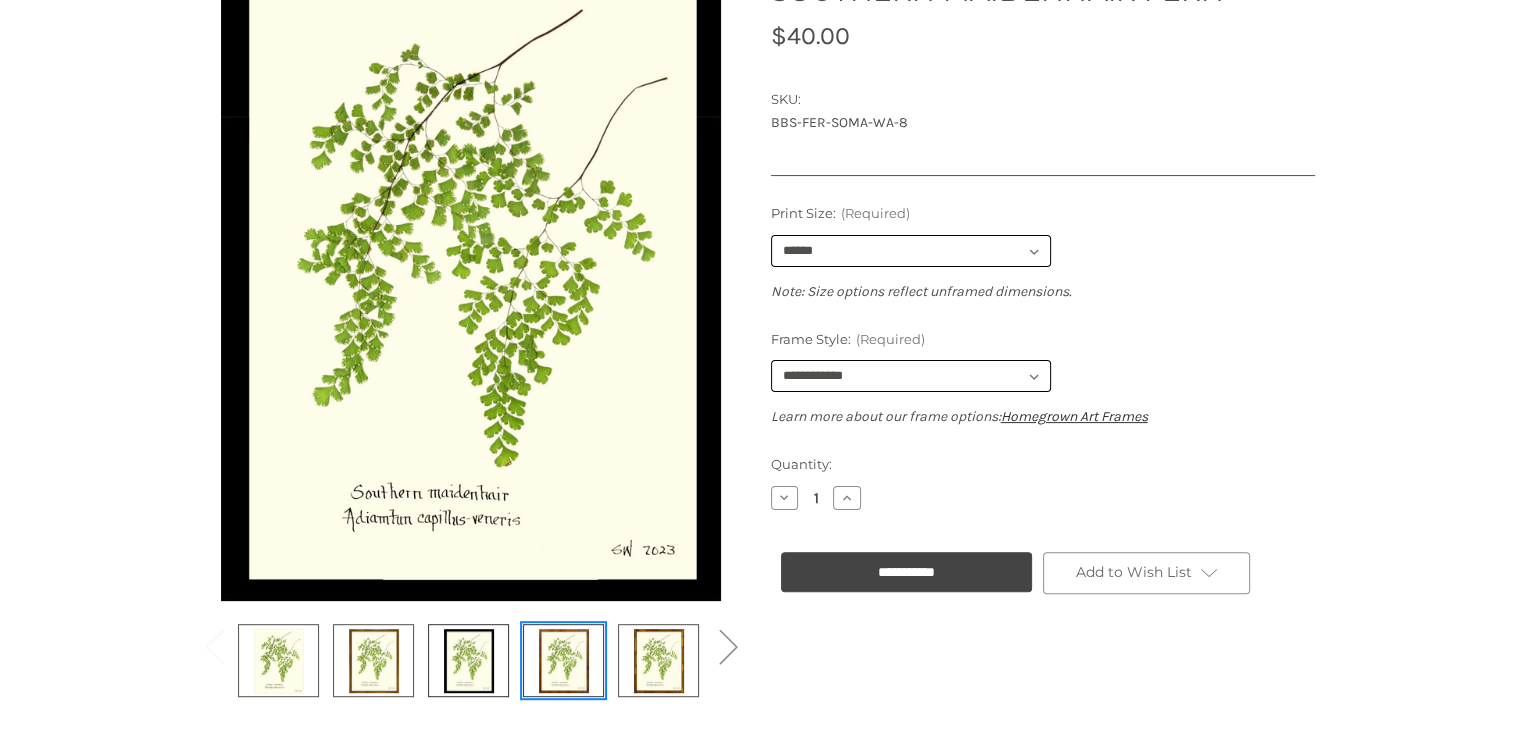 click at bounding box center (563, 660) 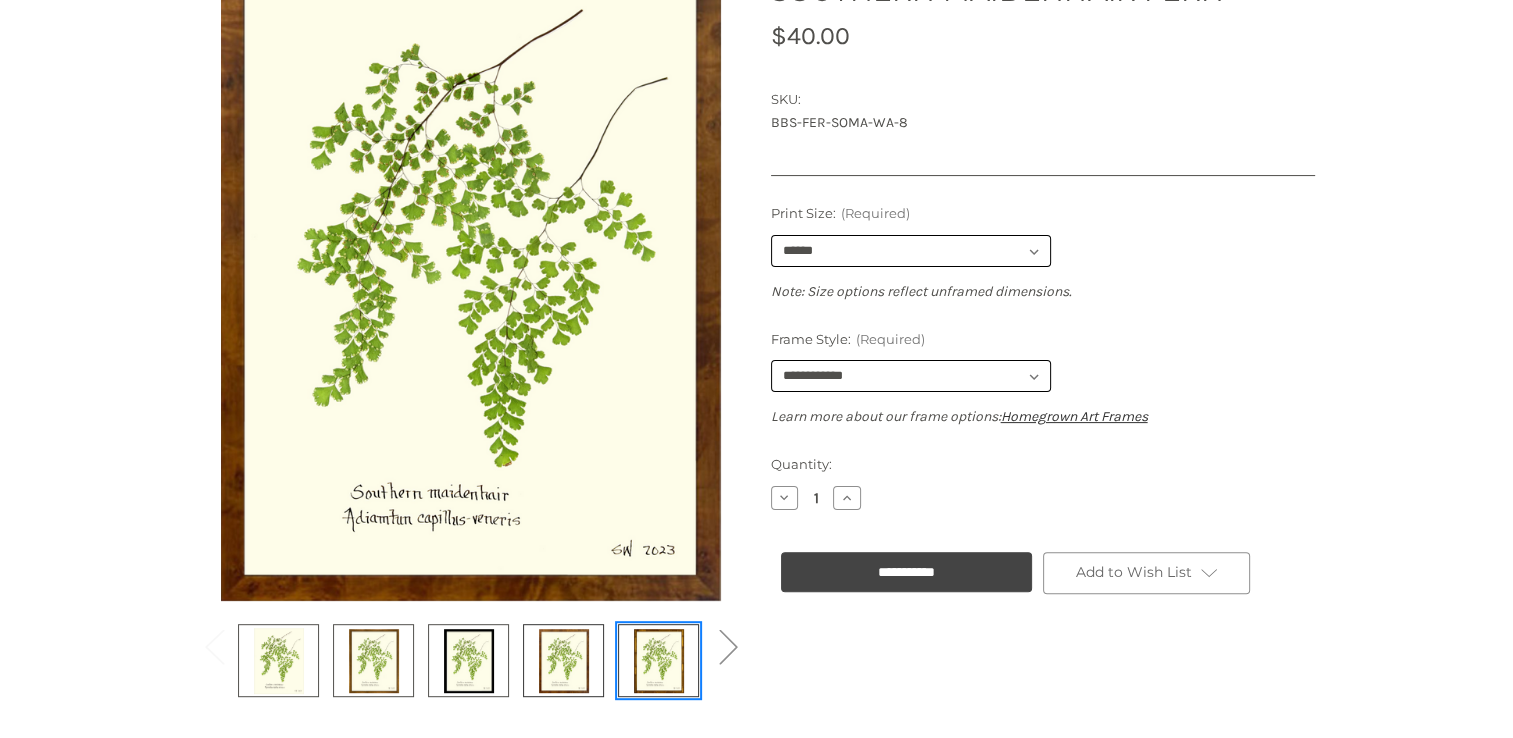 click at bounding box center (659, 660) 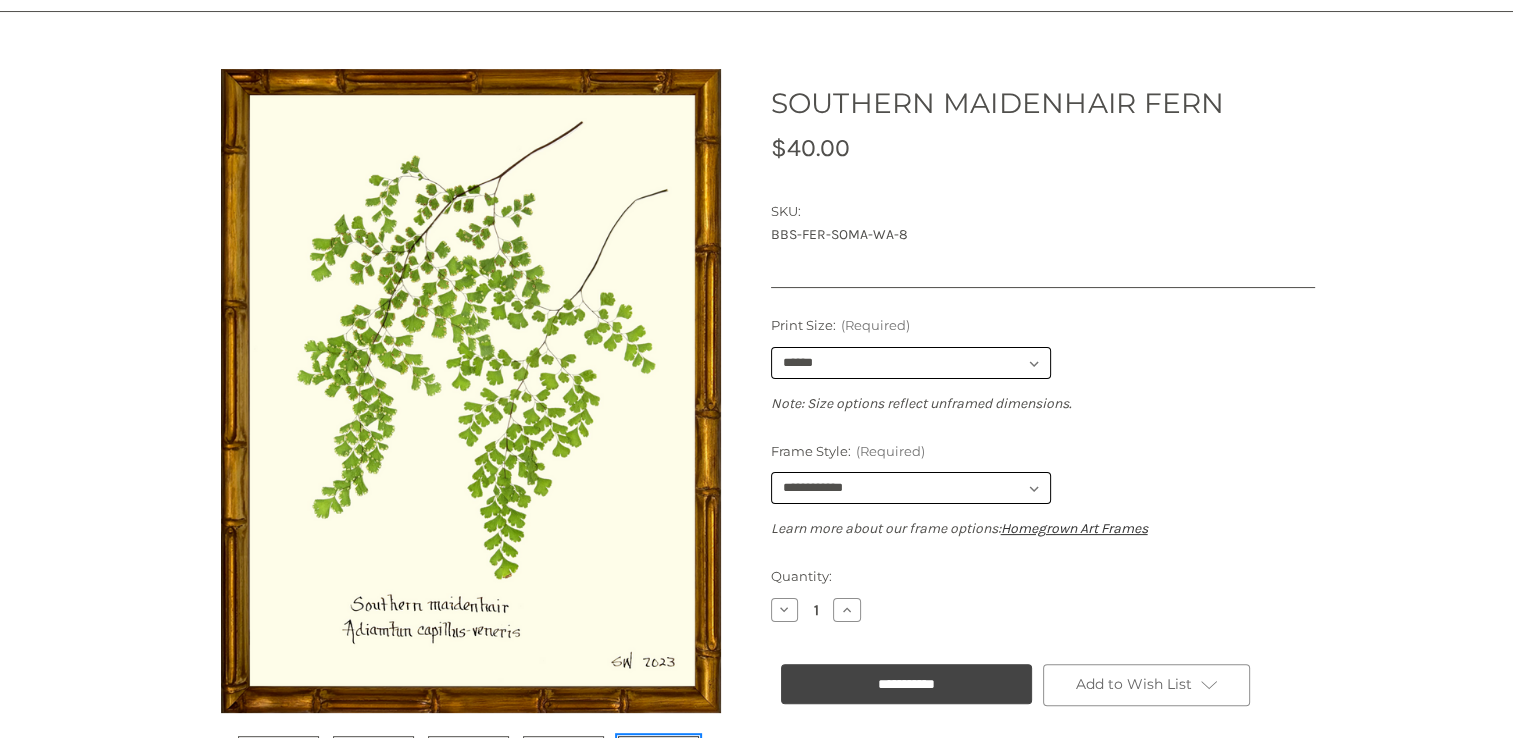 scroll, scrollTop: 300, scrollLeft: 0, axis: vertical 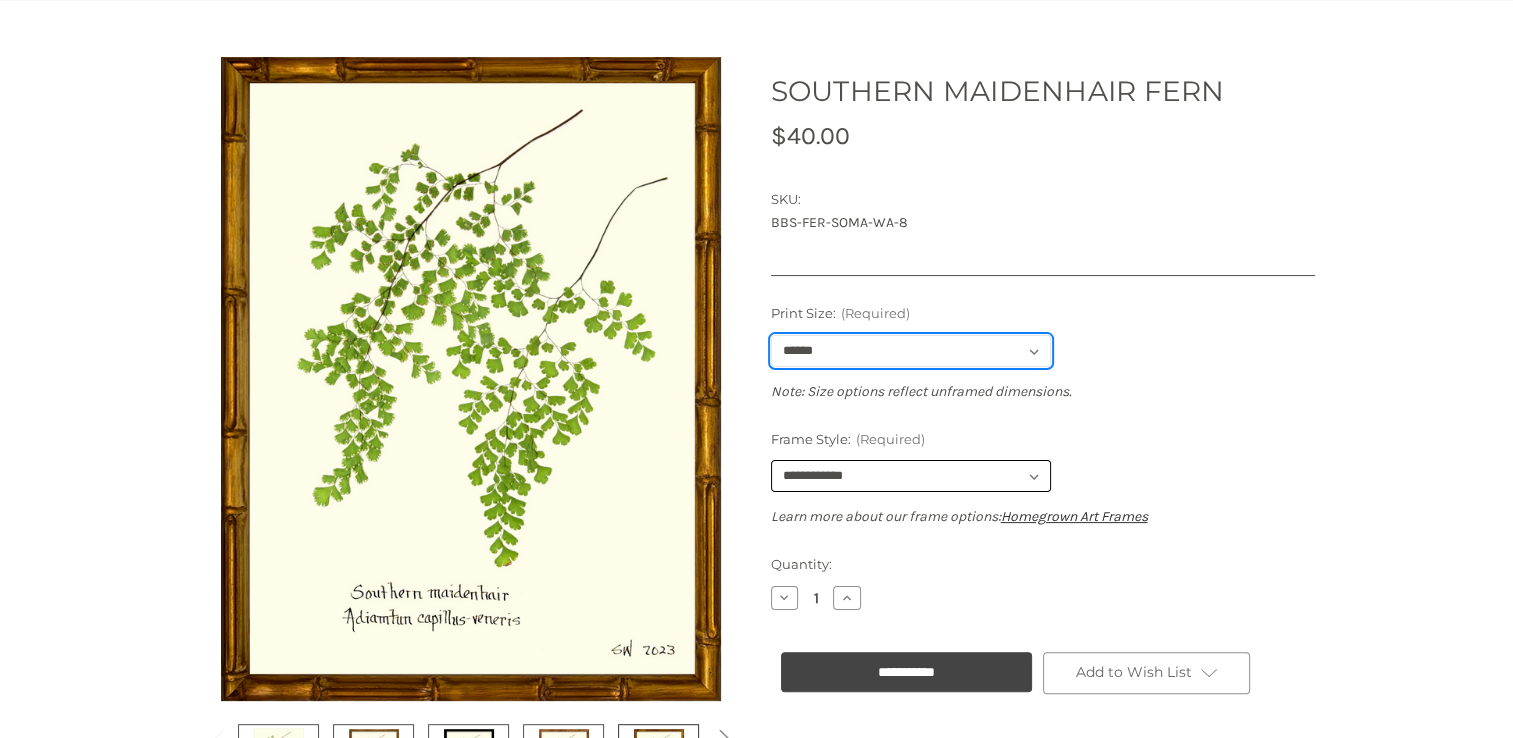 click on "**********" at bounding box center [911, 351] 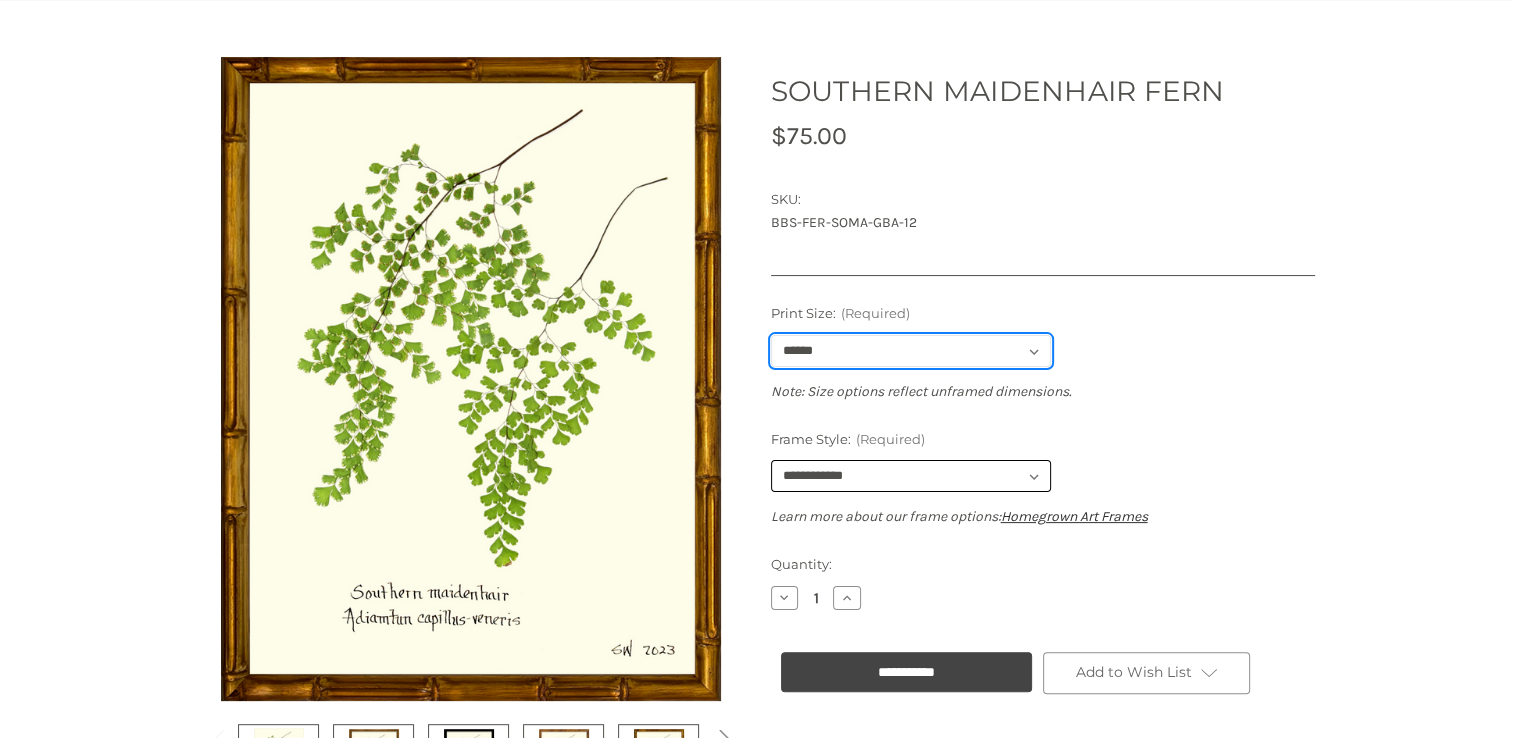click on "**********" at bounding box center [911, 351] 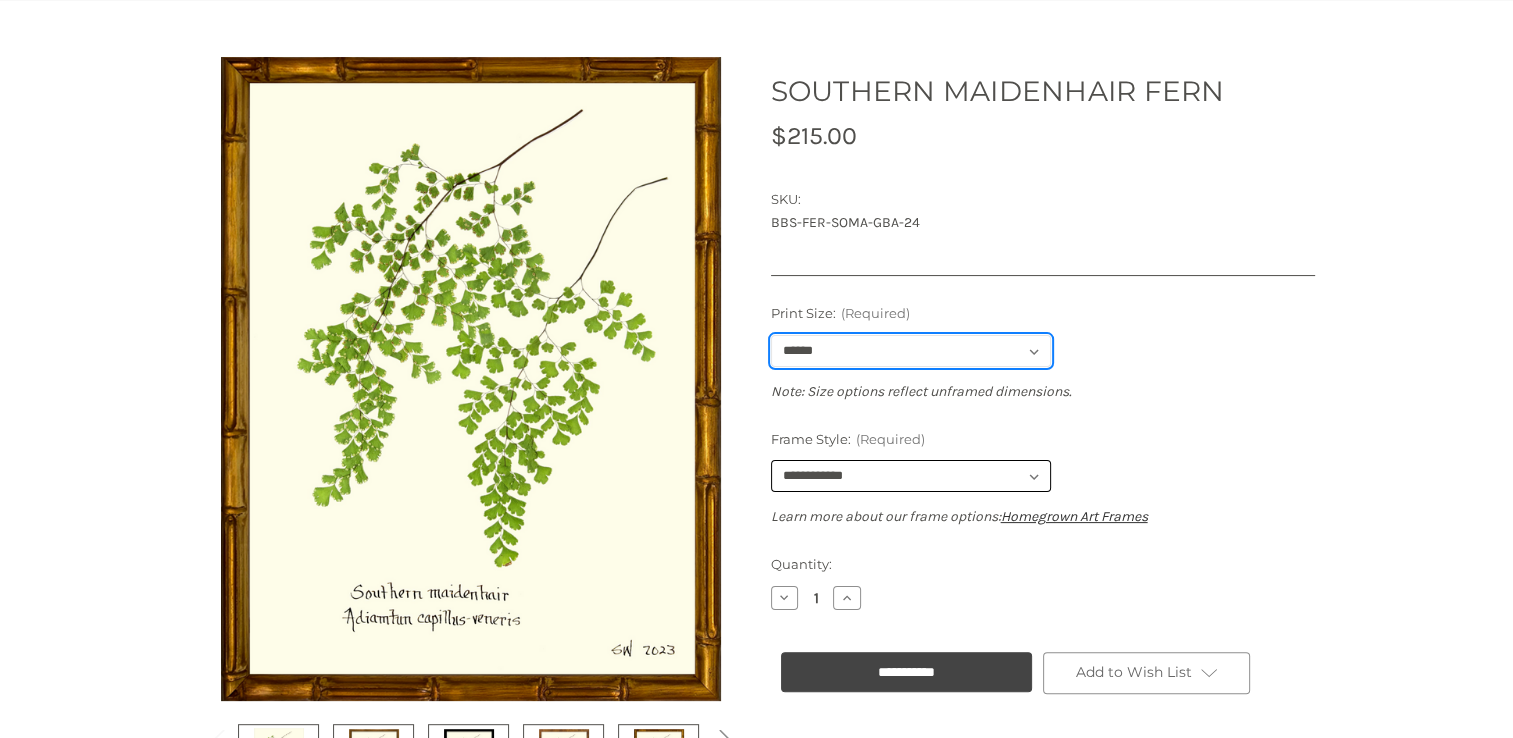click on "**********" at bounding box center [911, 351] 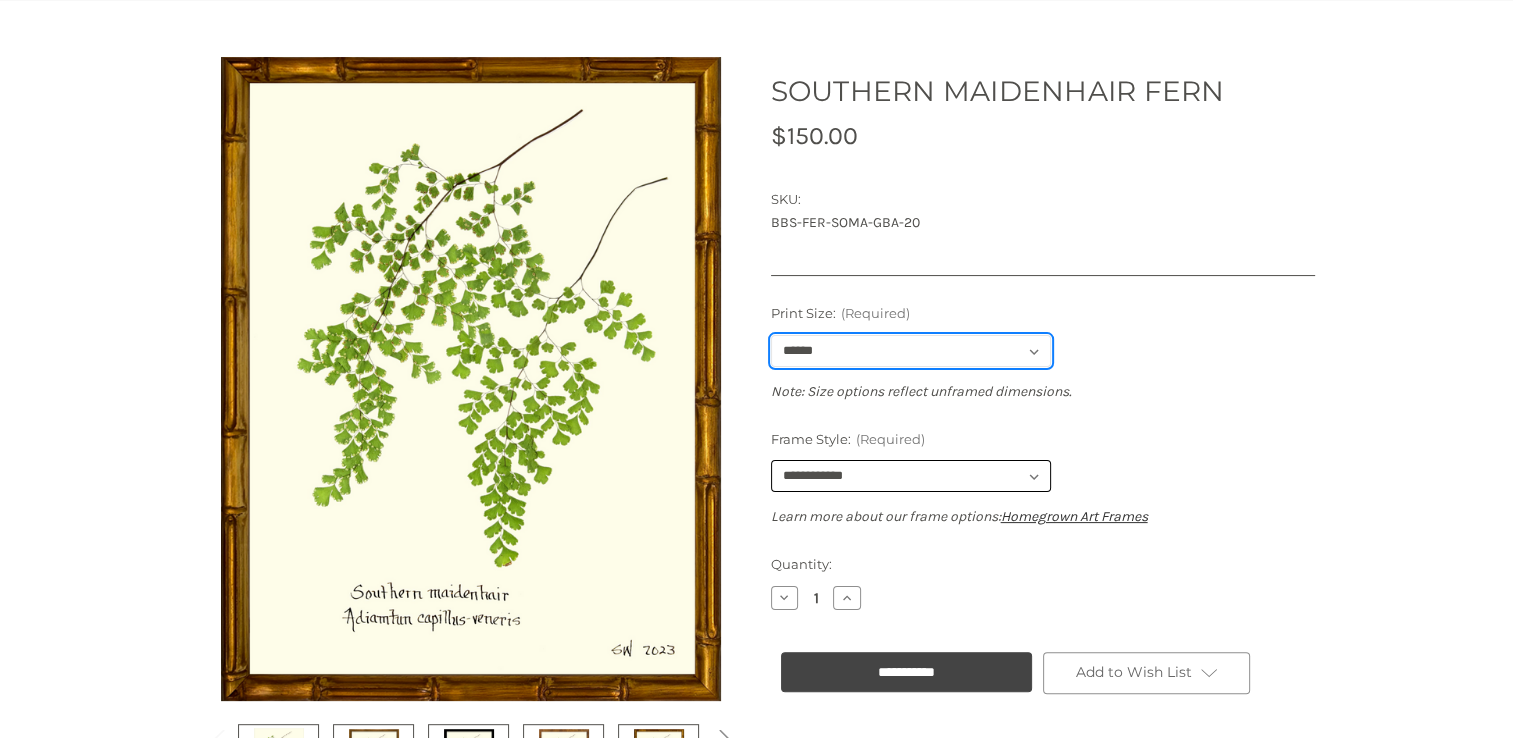 click on "**********" at bounding box center (911, 351) 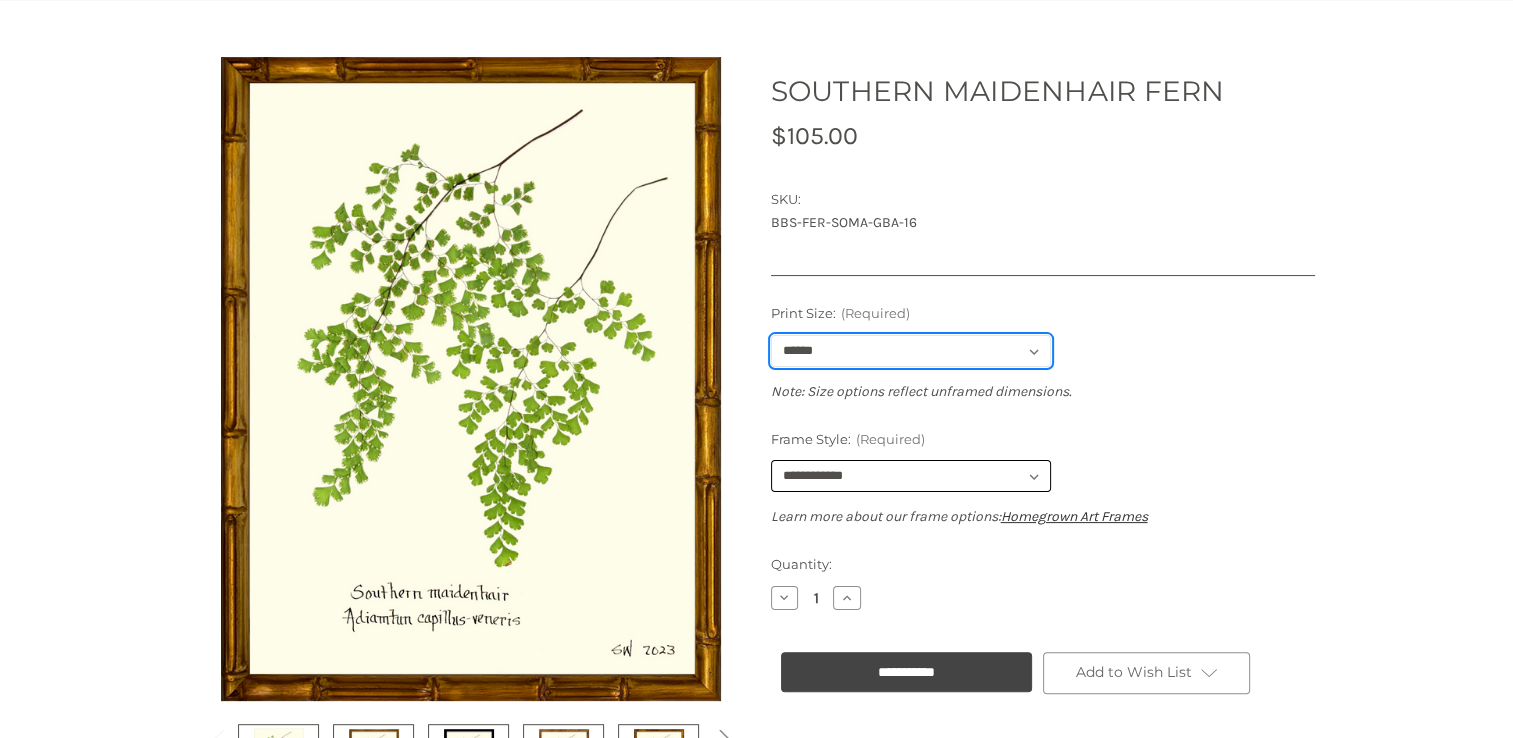 click on "**********" at bounding box center (911, 351) 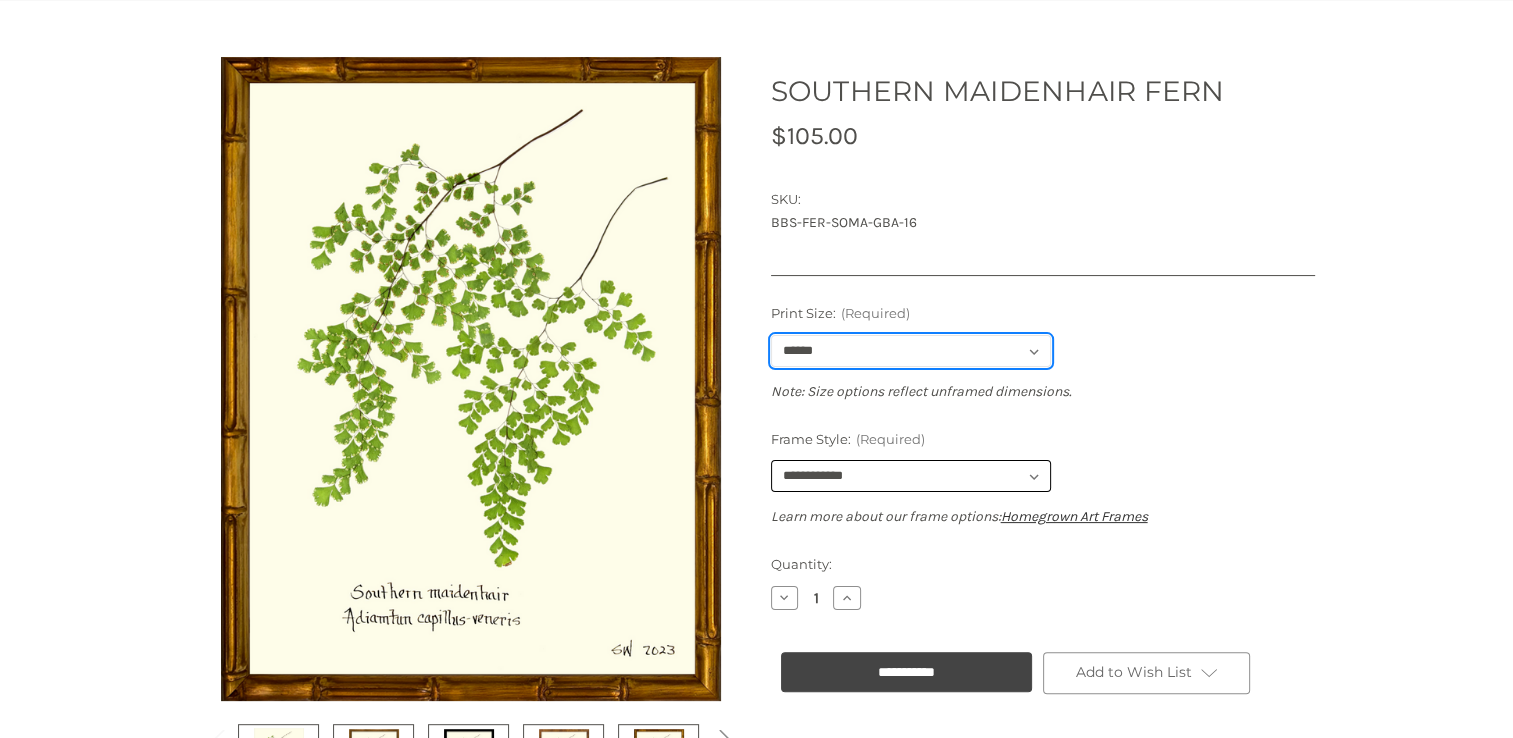 select on "****" 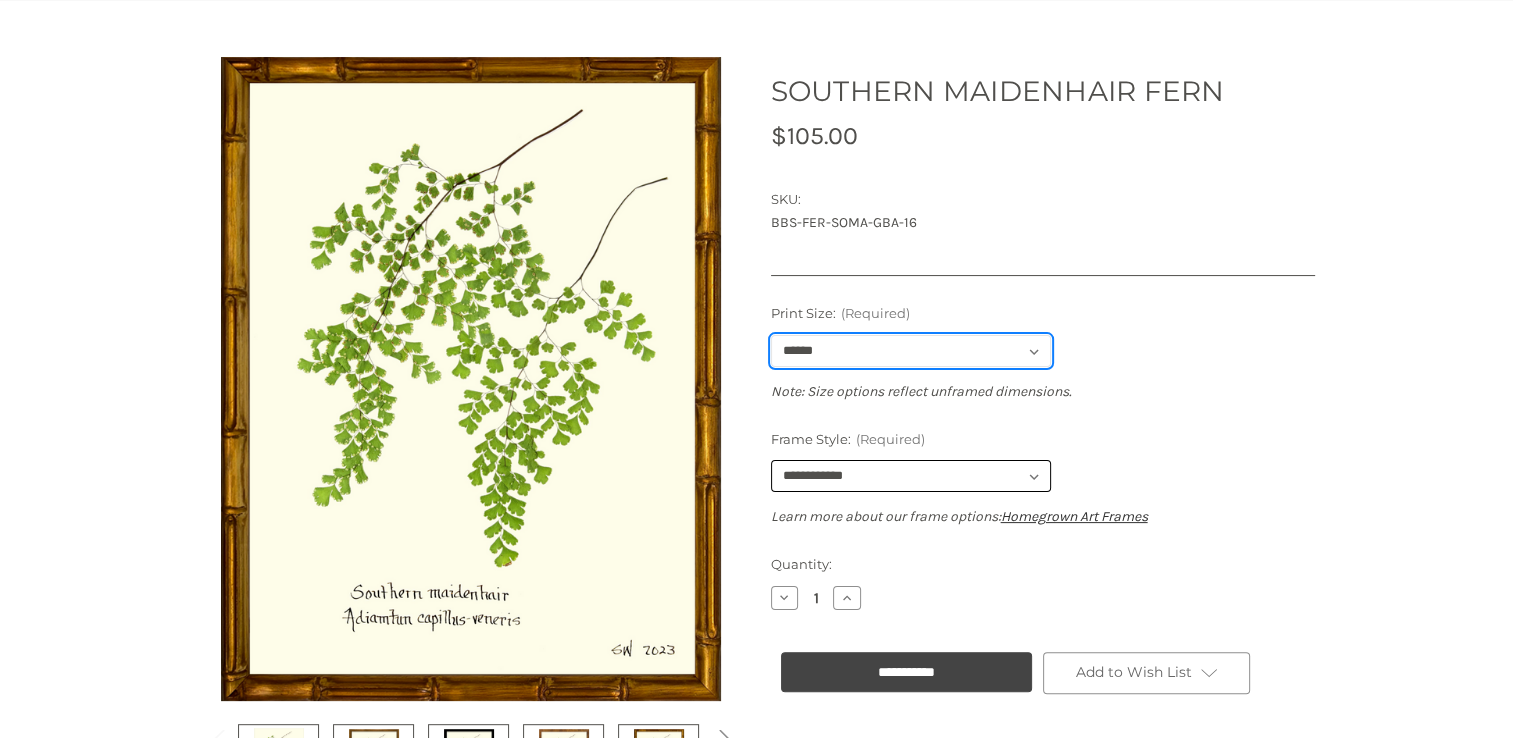 click on "**********" at bounding box center [911, 351] 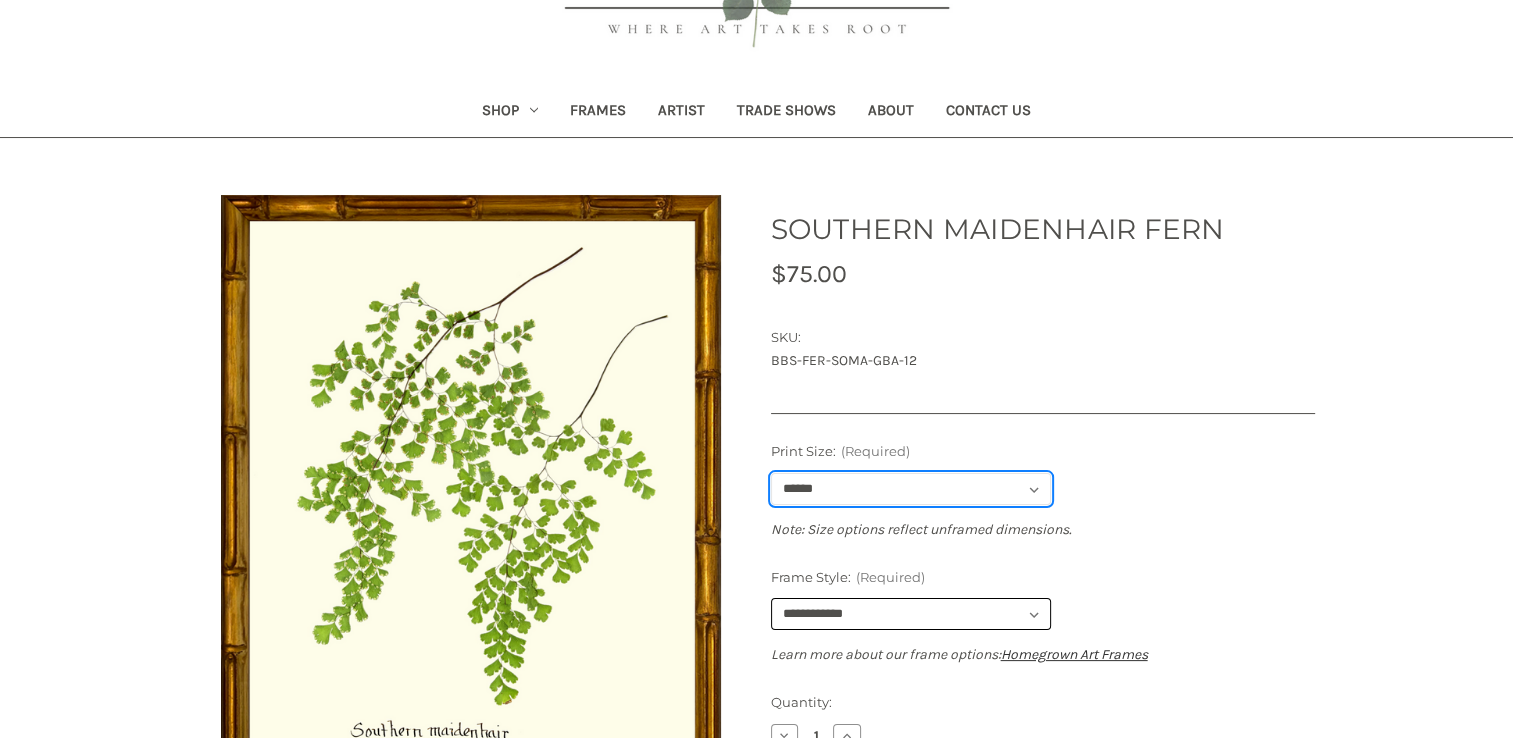 scroll, scrollTop: 0, scrollLeft: 0, axis: both 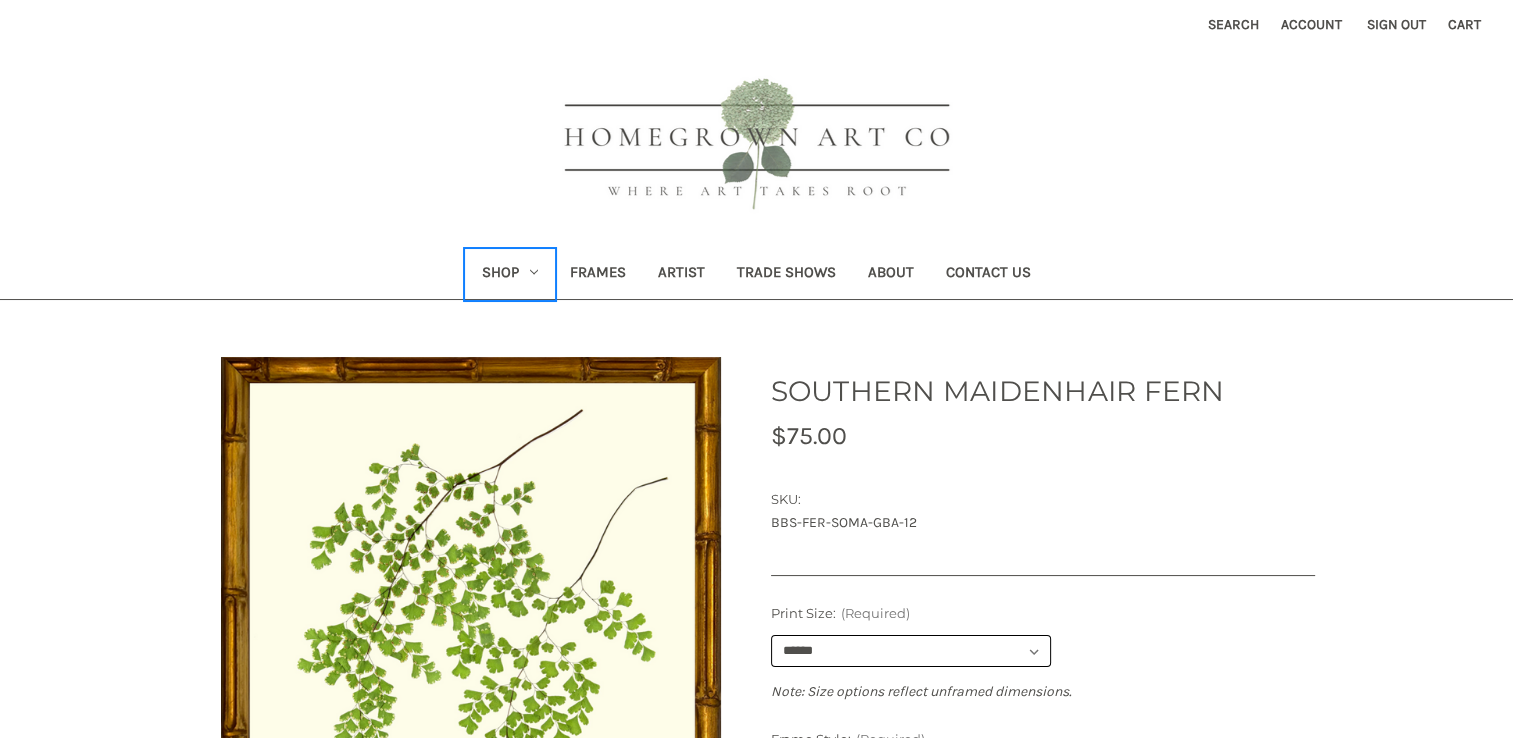 click on "Shop" at bounding box center [510, 274] 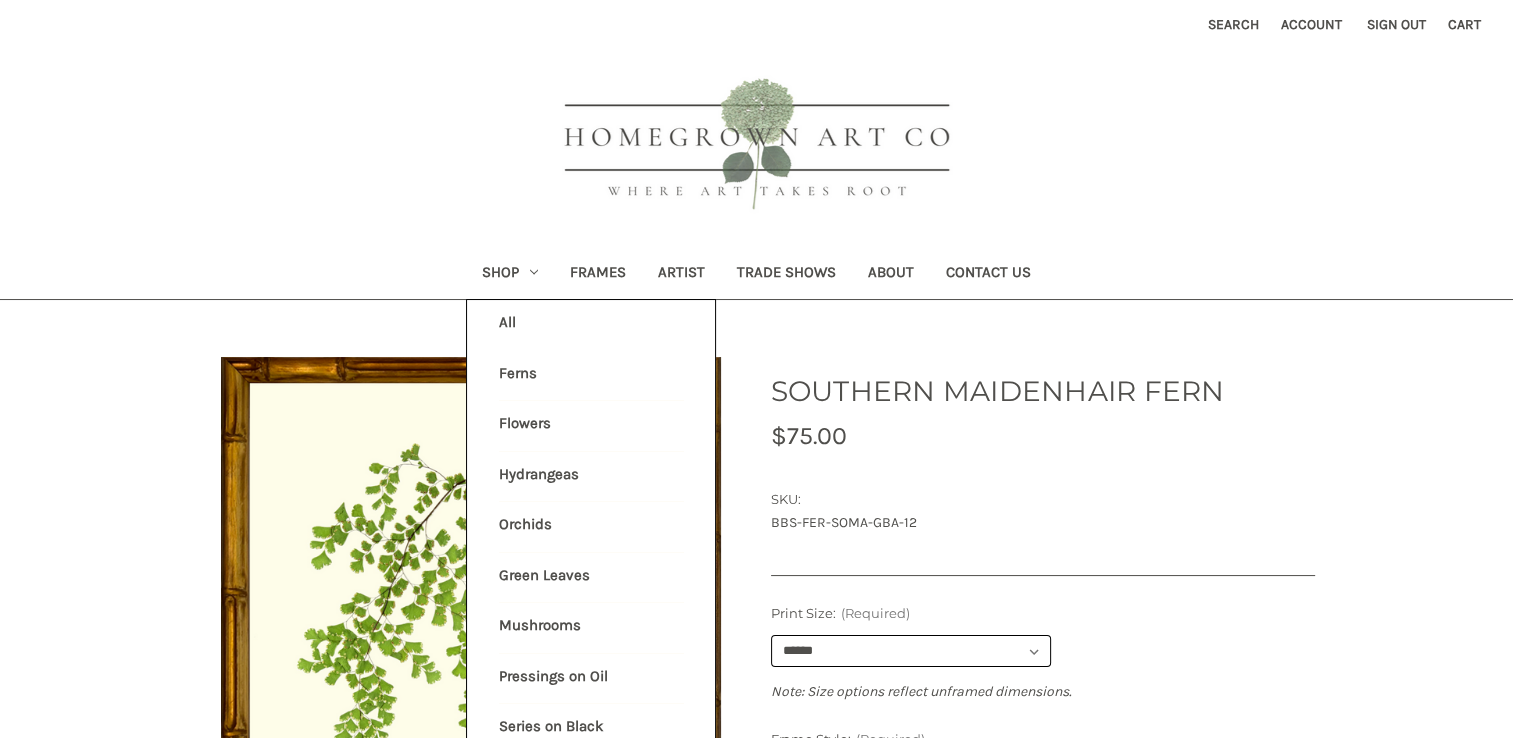 click on "Orchids" at bounding box center (591, 527) 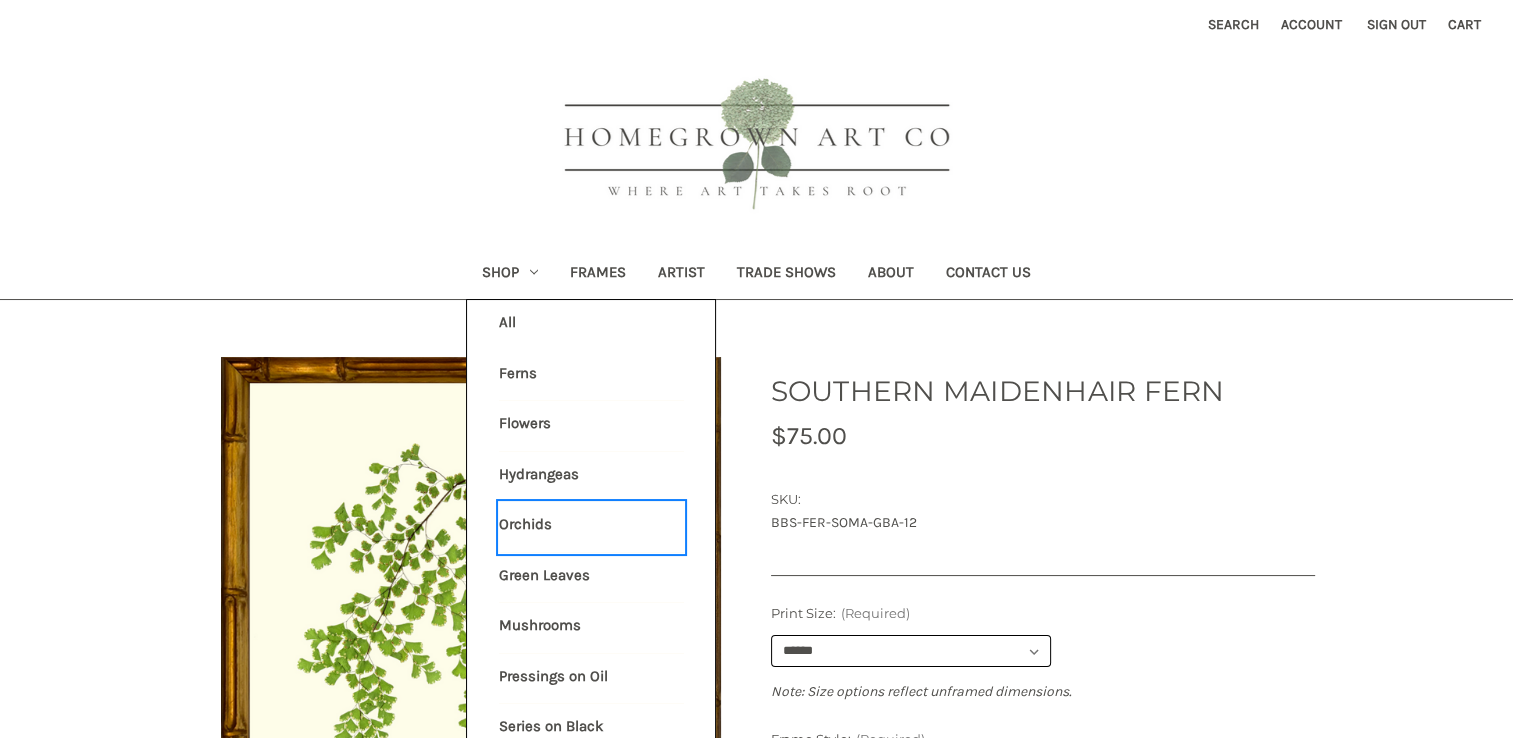 click on "Orchids" at bounding box center [591, 527] 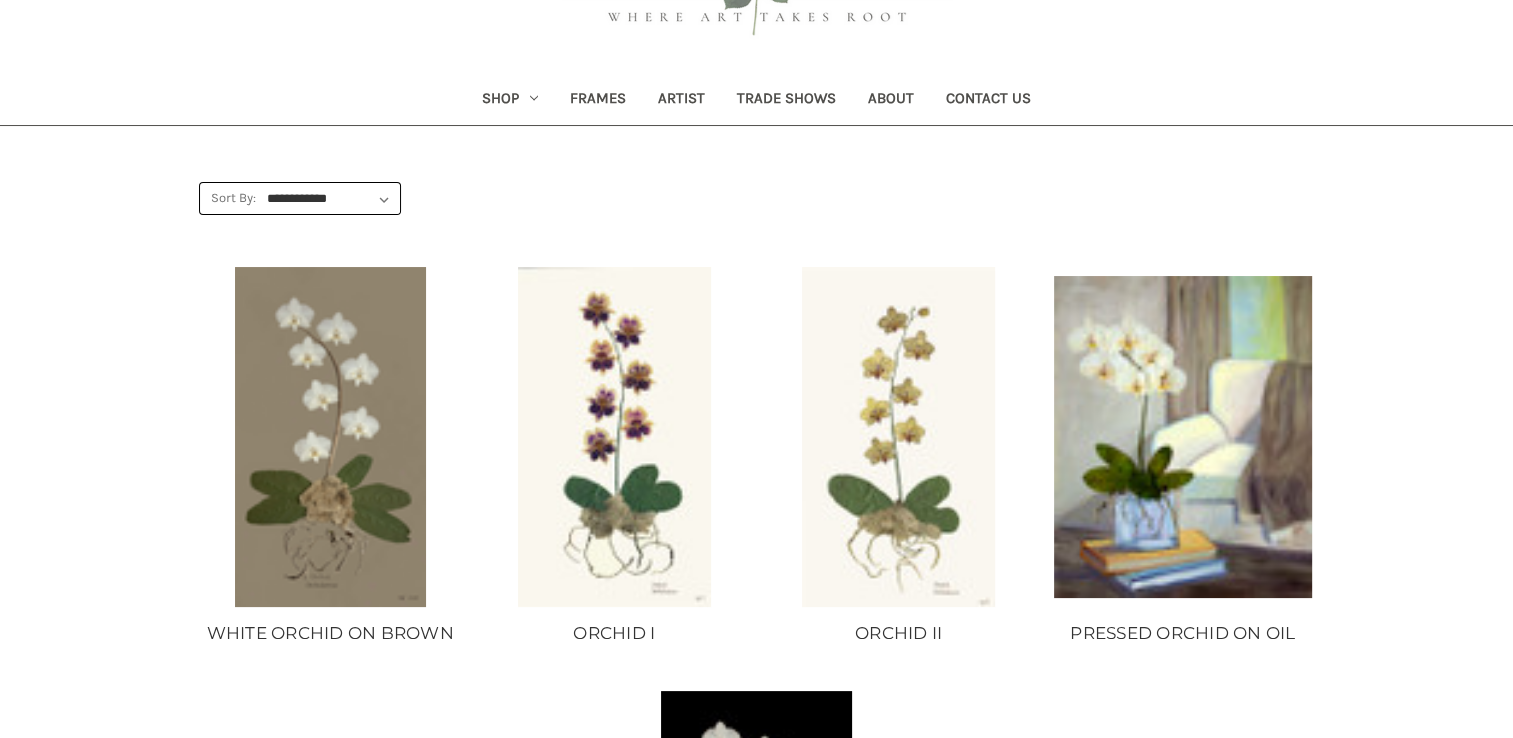 scroll, scrollTop: 200, scrollLeft: 0, axis: vertical 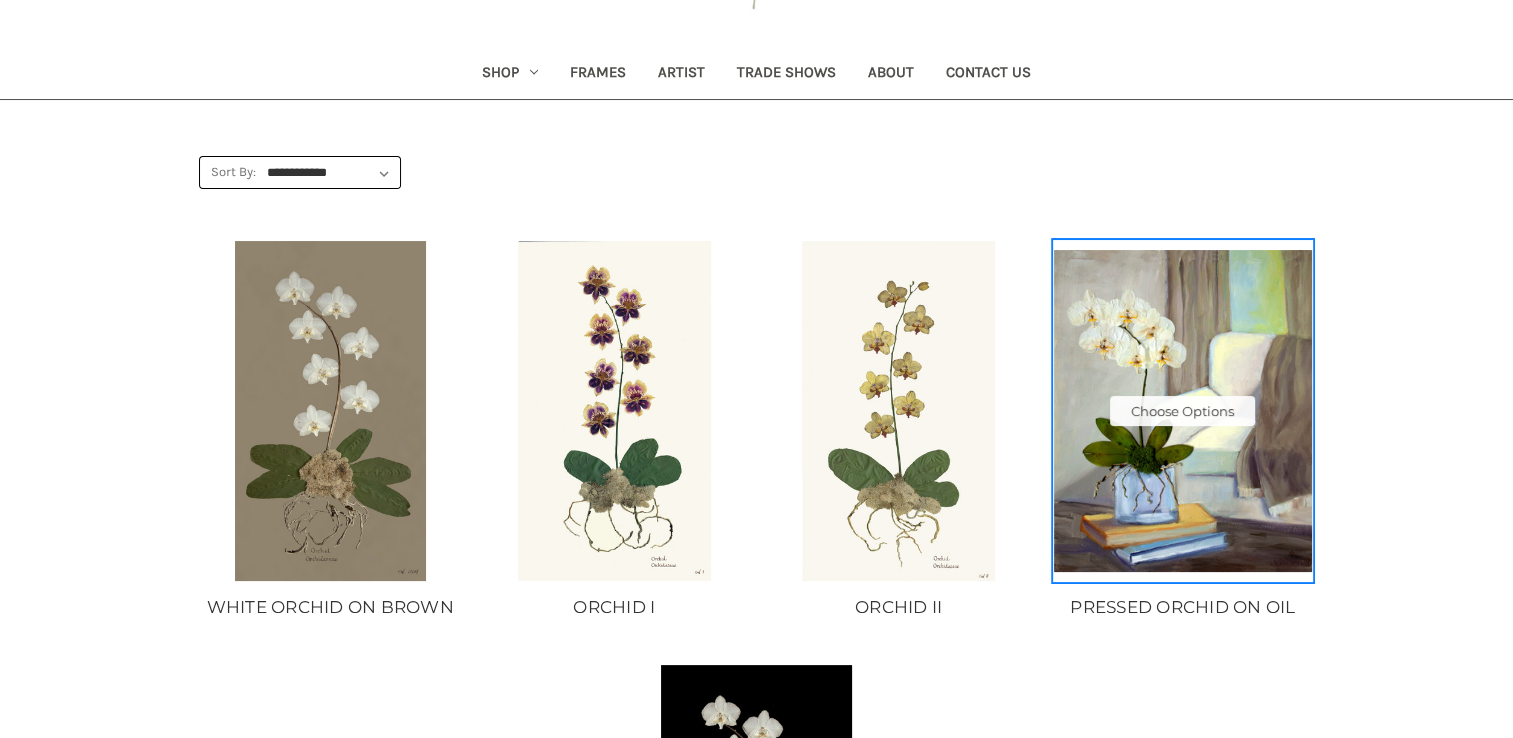 click at bounding box center (1182, 411) 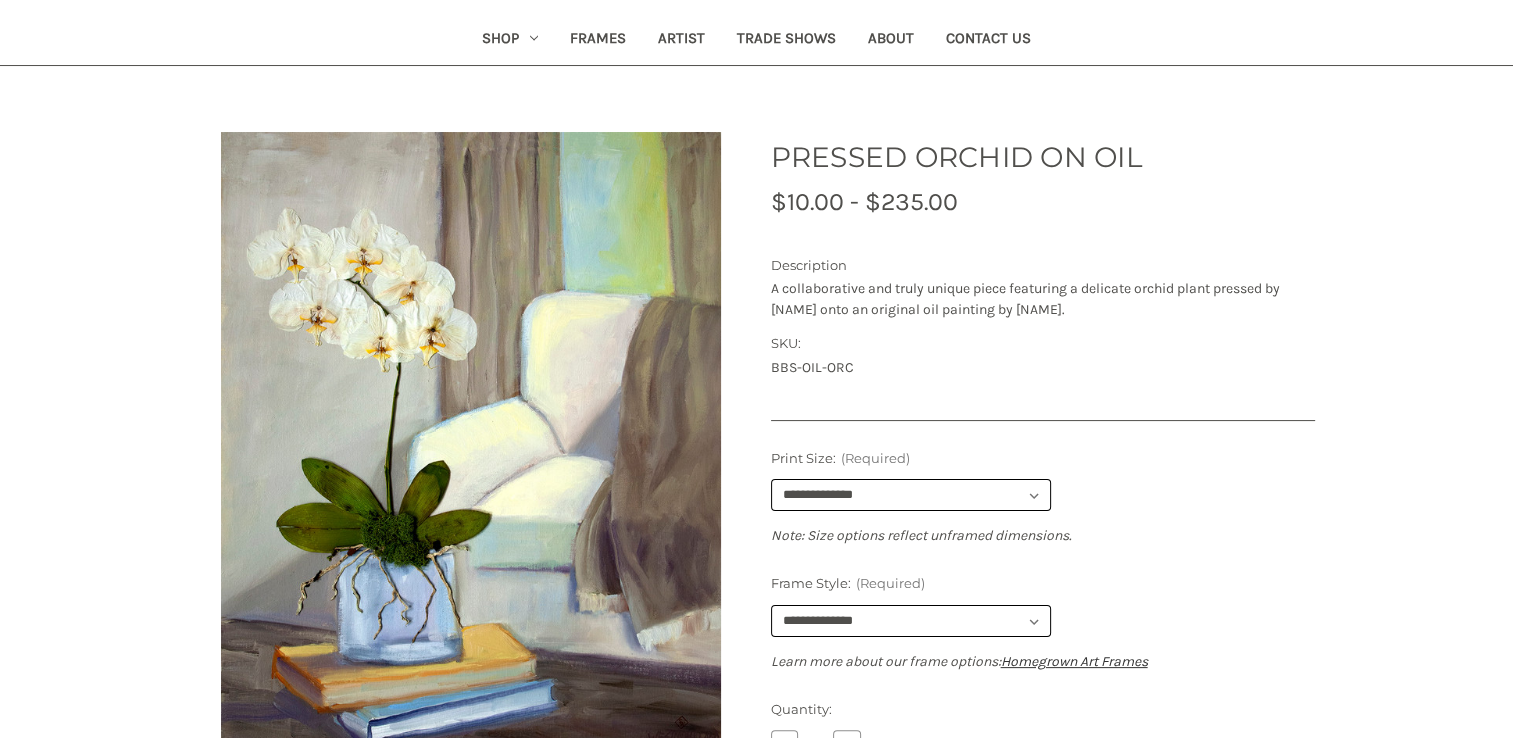 scroll, scrollTop: 300, scrollLeft: 0, axis: vertical 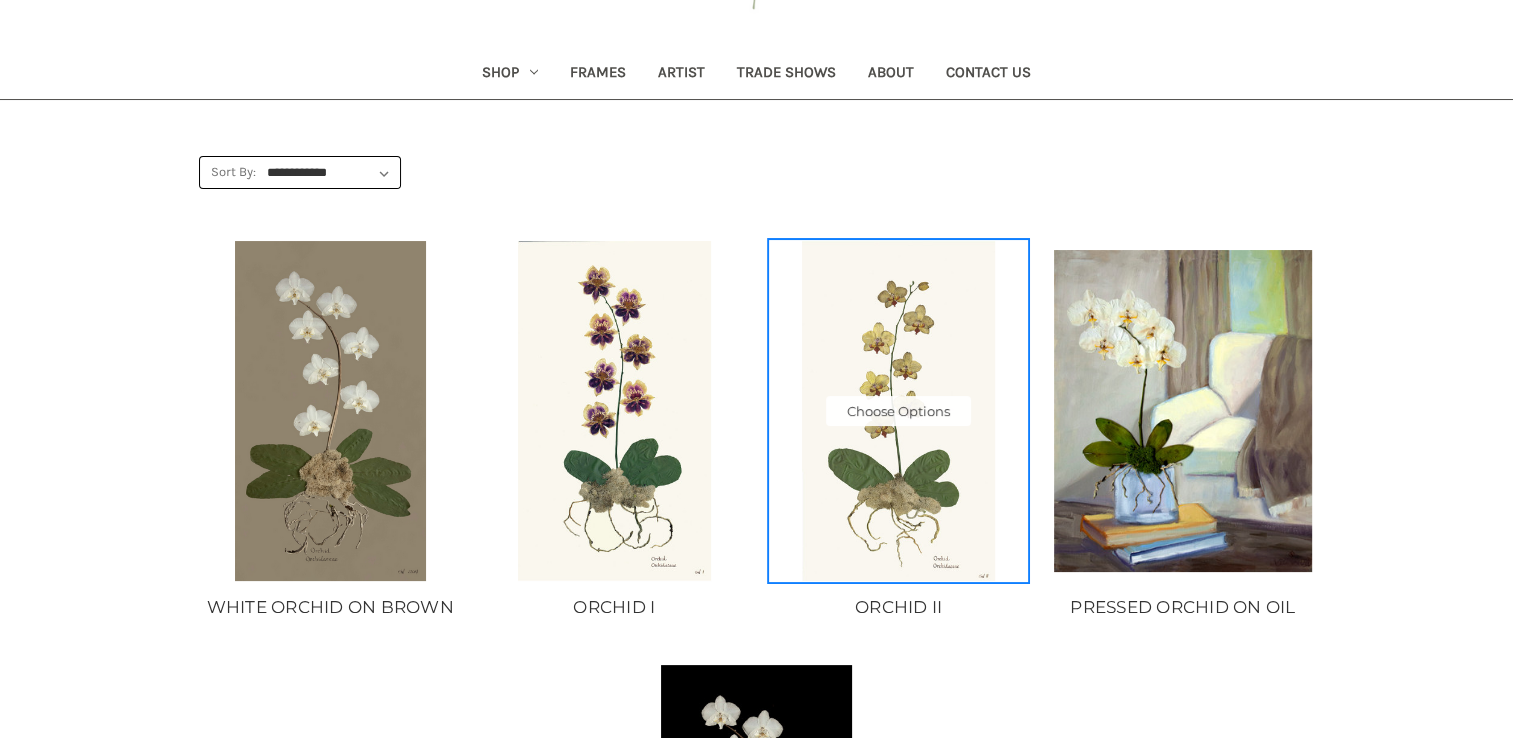 click at bounding box center [898, 410] 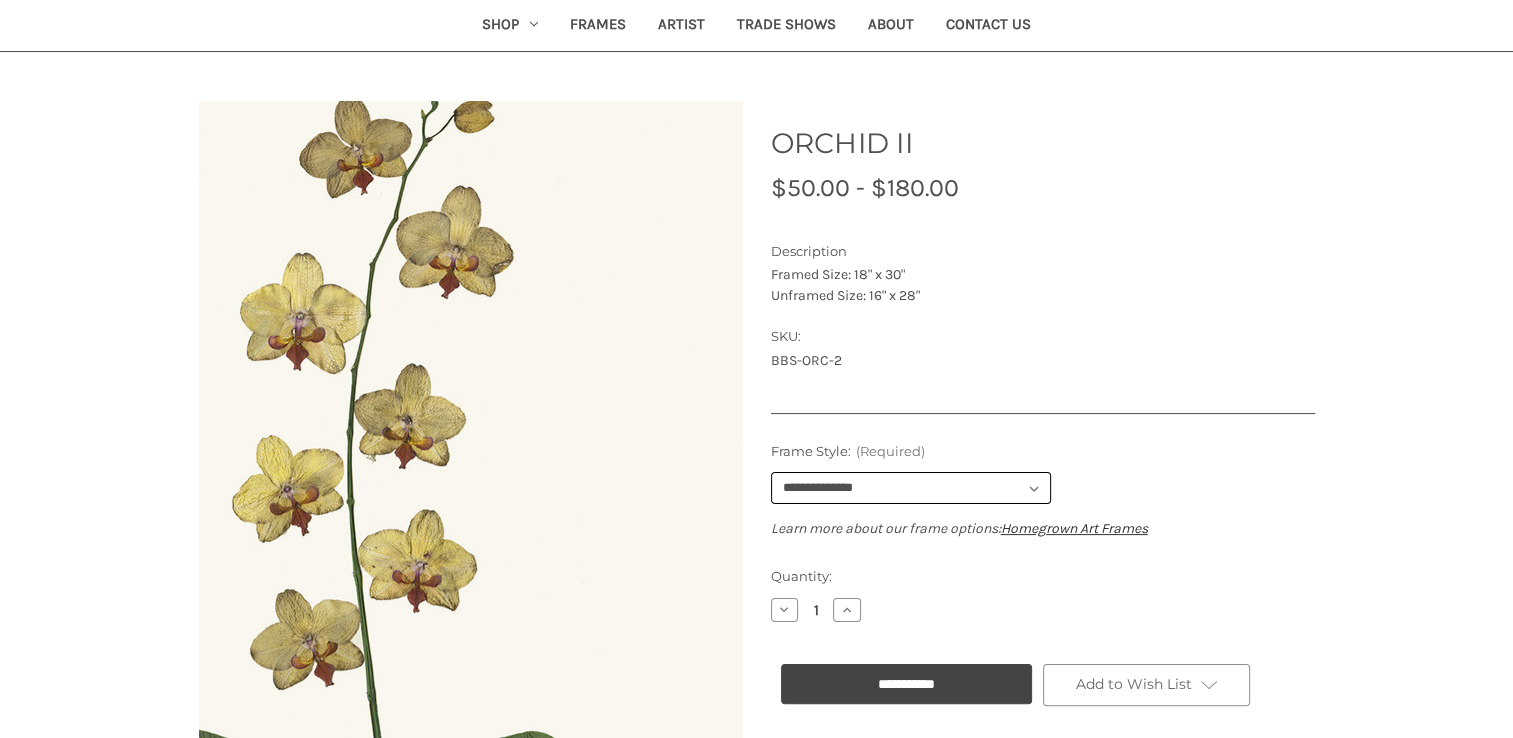 scroll, scrollTop: 200, scrollLeft: 0, axis: vertical 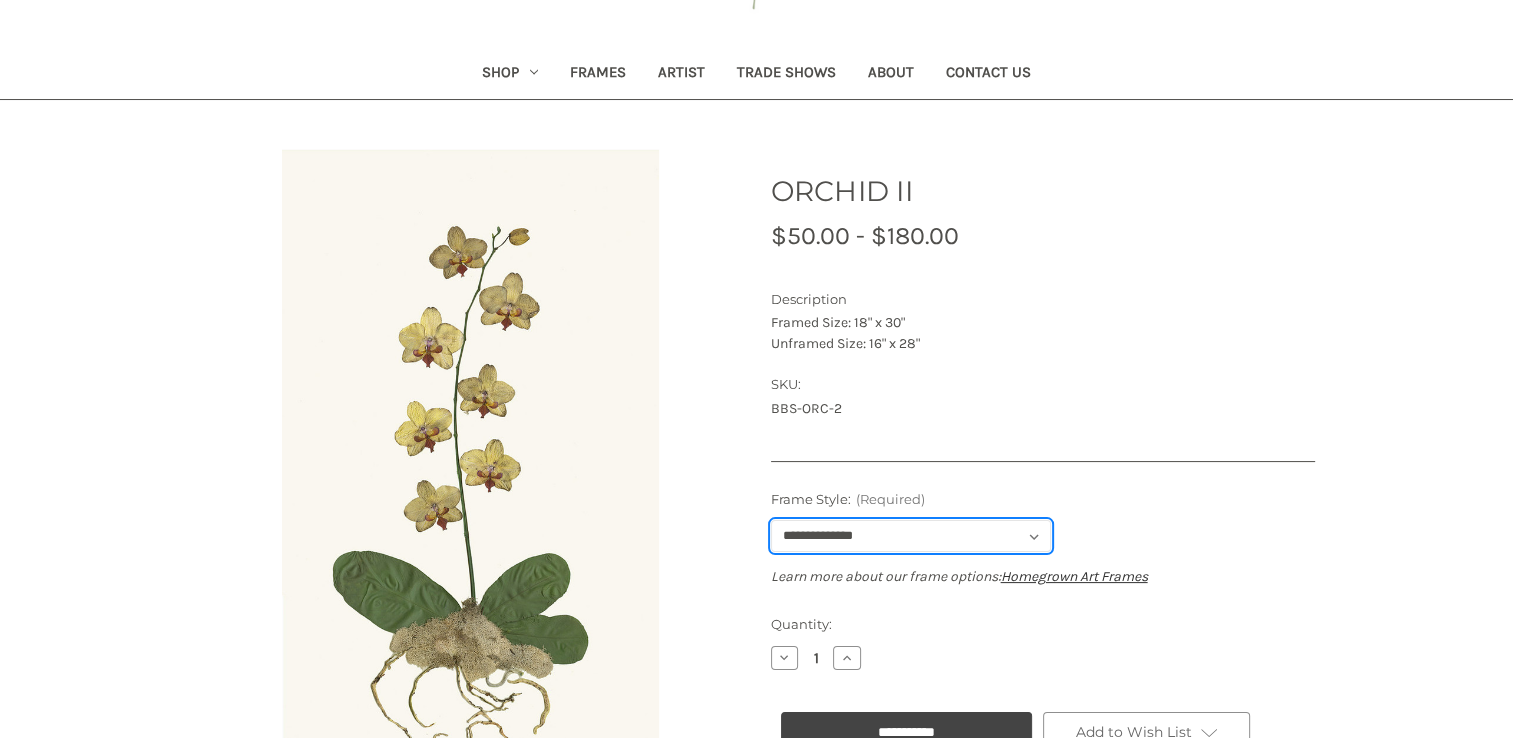 click on "**********" at bounding box center [911, 536] 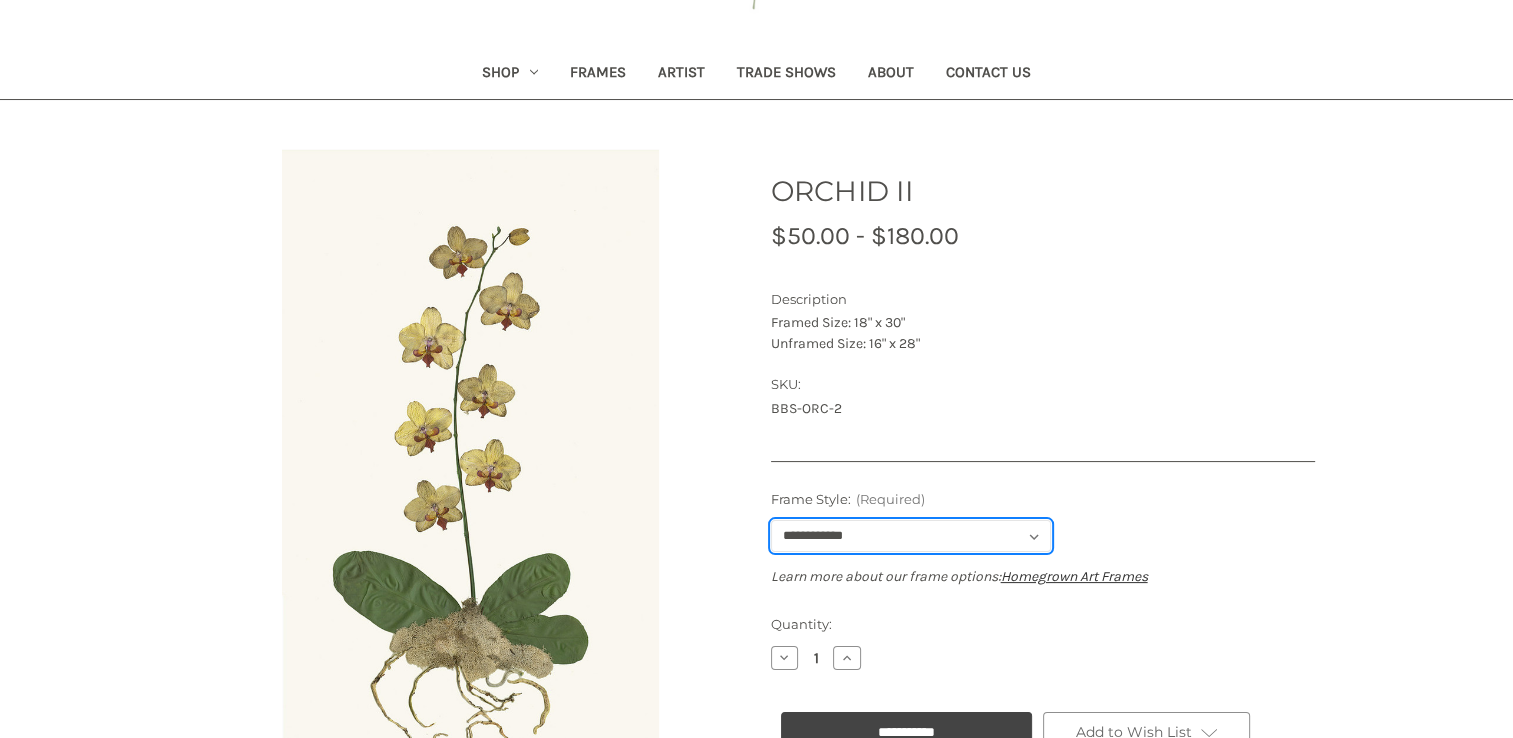 click on "**********" at bounding box center (911, 536) 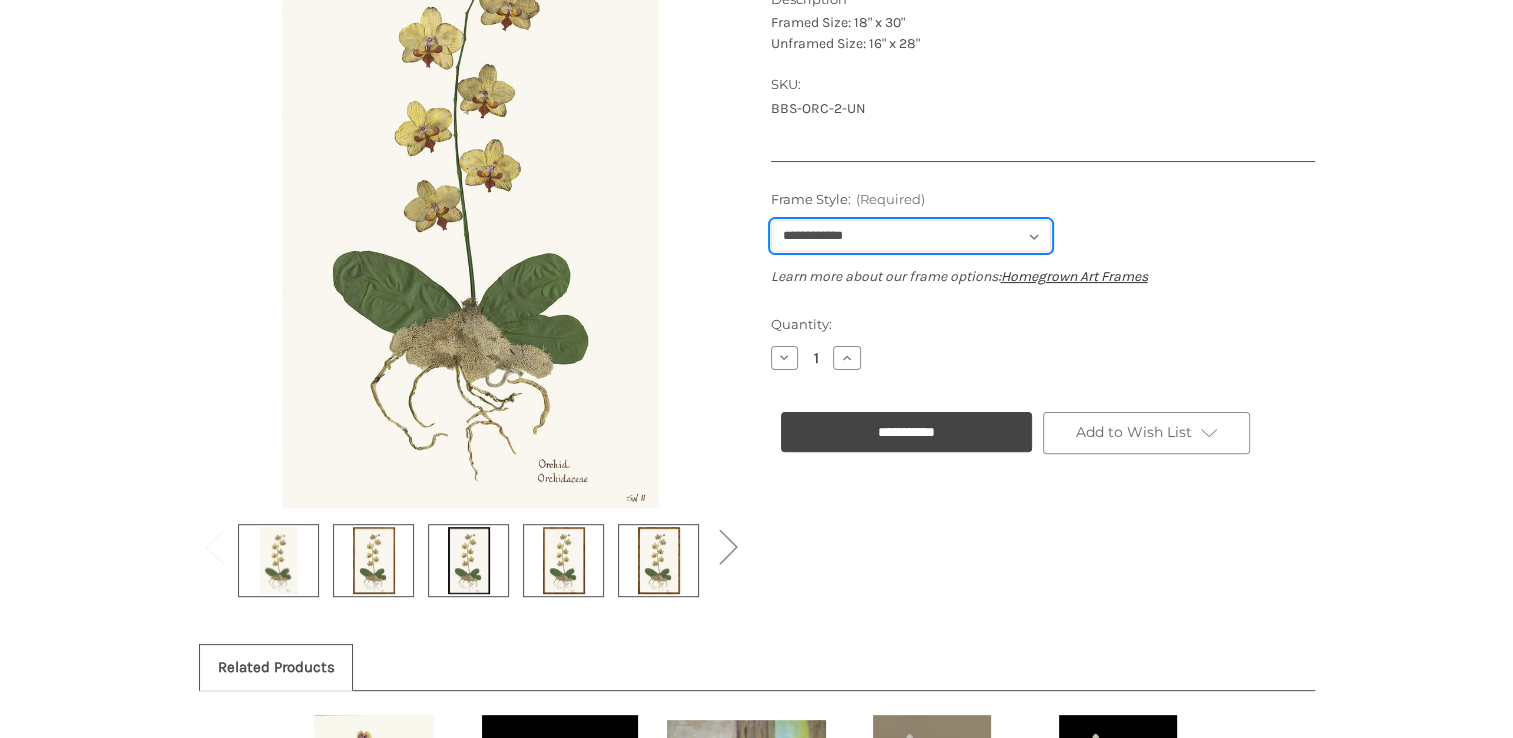 scroll, scrollTop: 400, scrollLeft: 0, axis: vertical 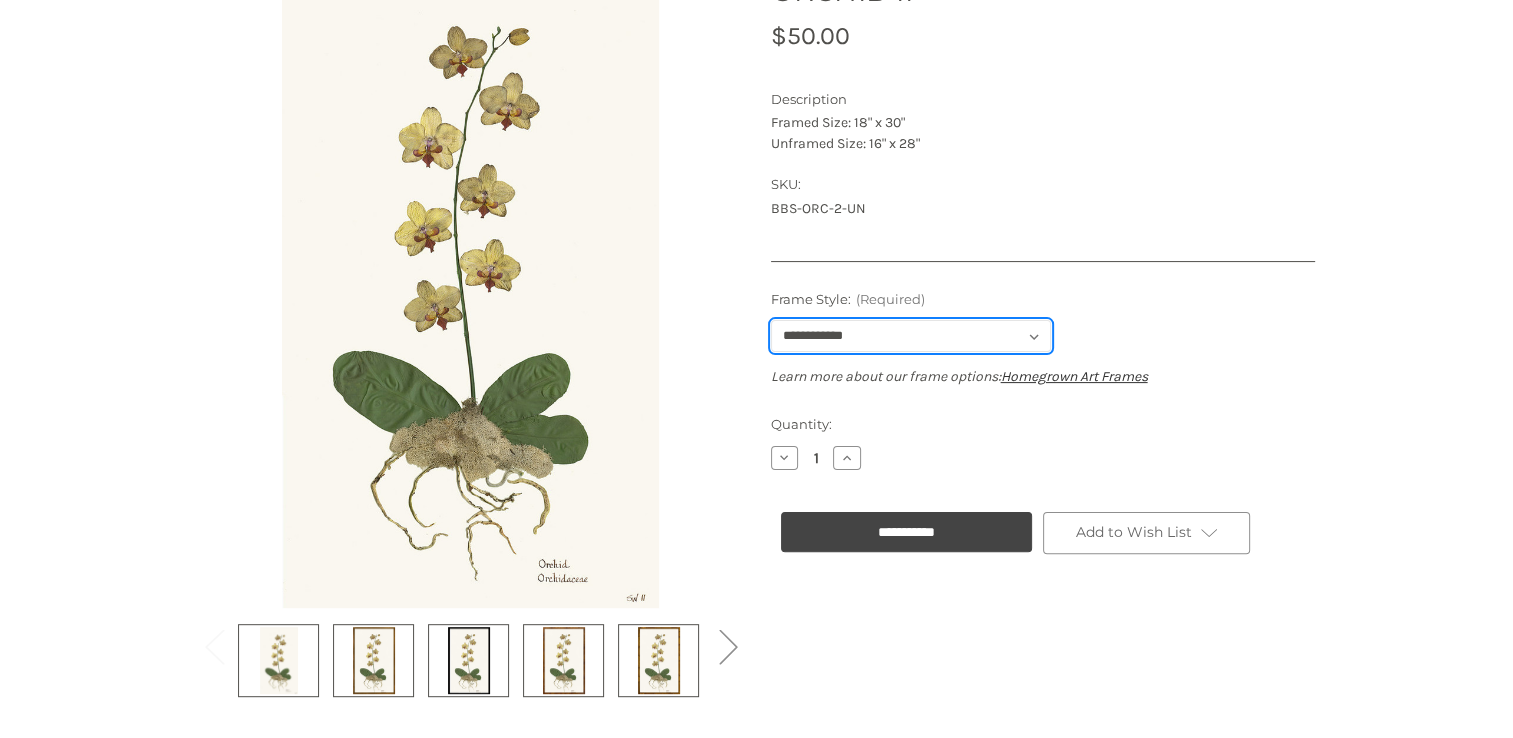 click on "**********" at bounding box center (911, 336) 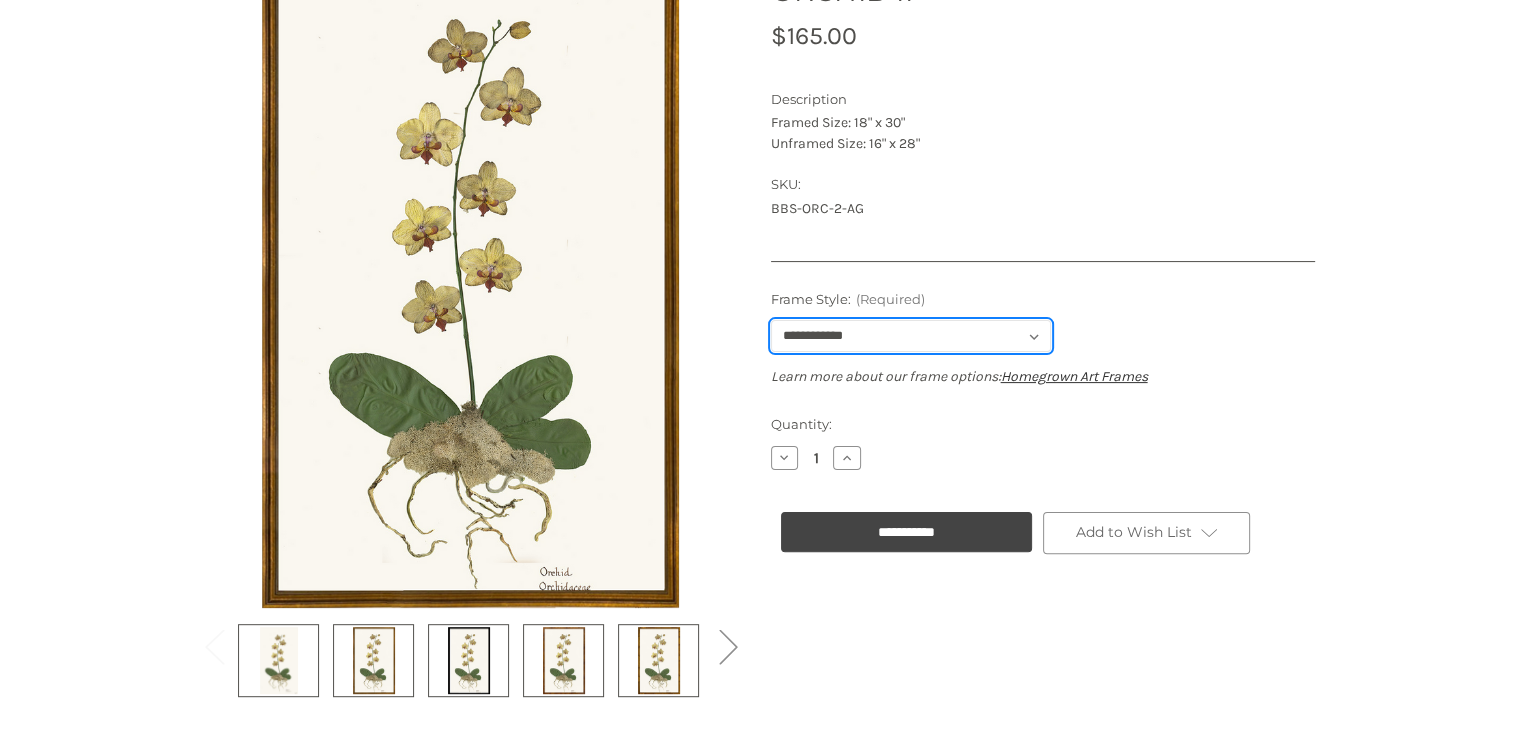 scroll, scrollTop: 300, scrollLeft: 0, axis: vertical 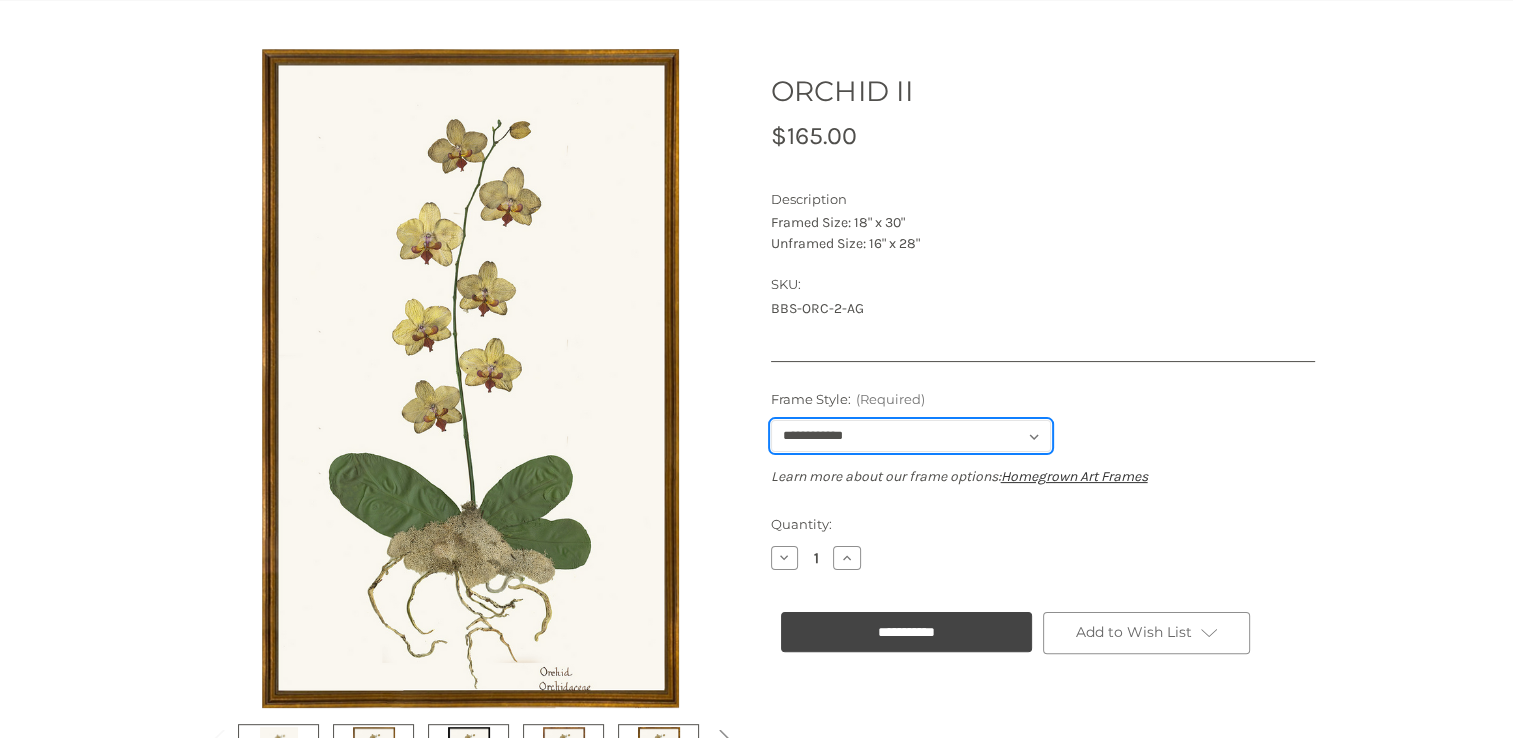 click on "**********" at bounding box center [911, 436] 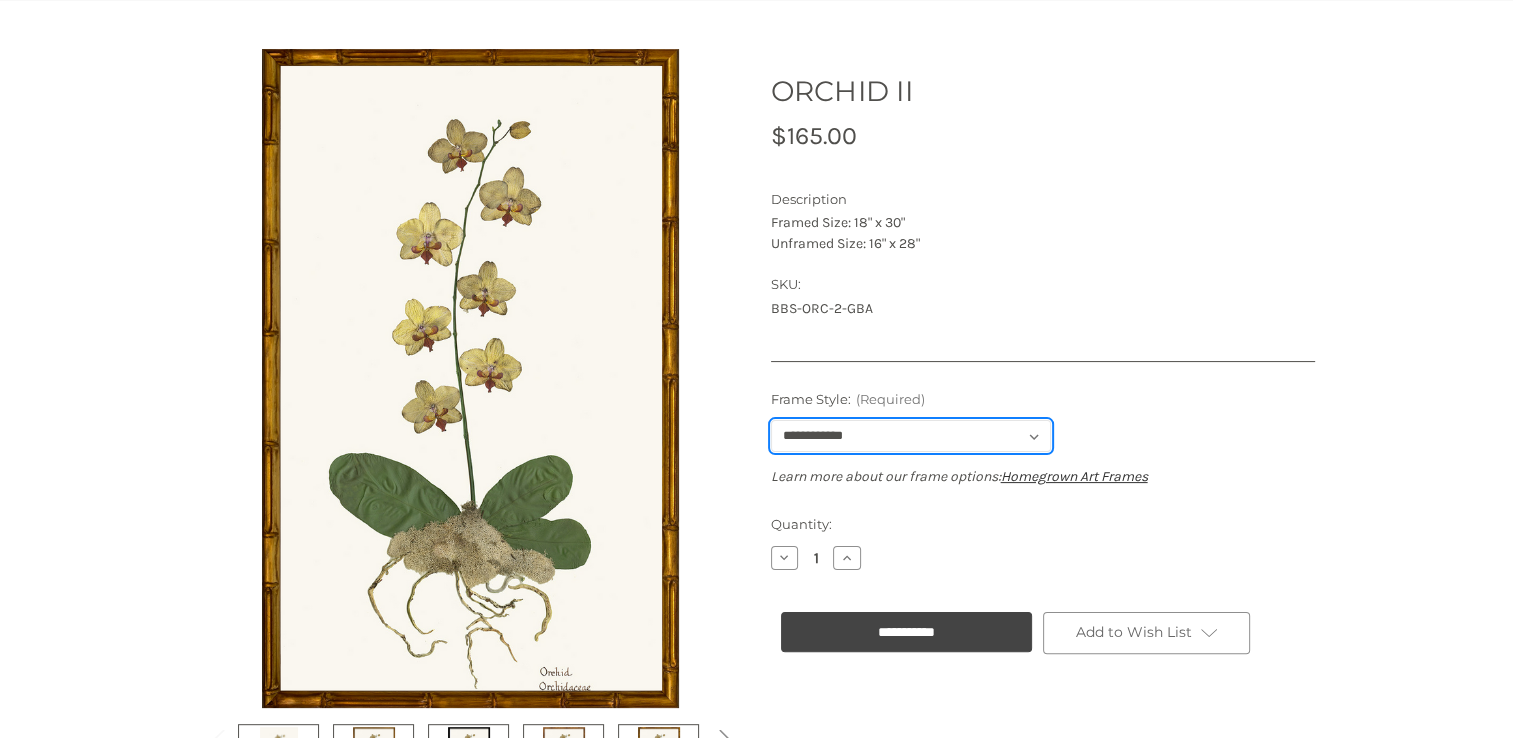 click on "**********" at bounding box center [911, 436] 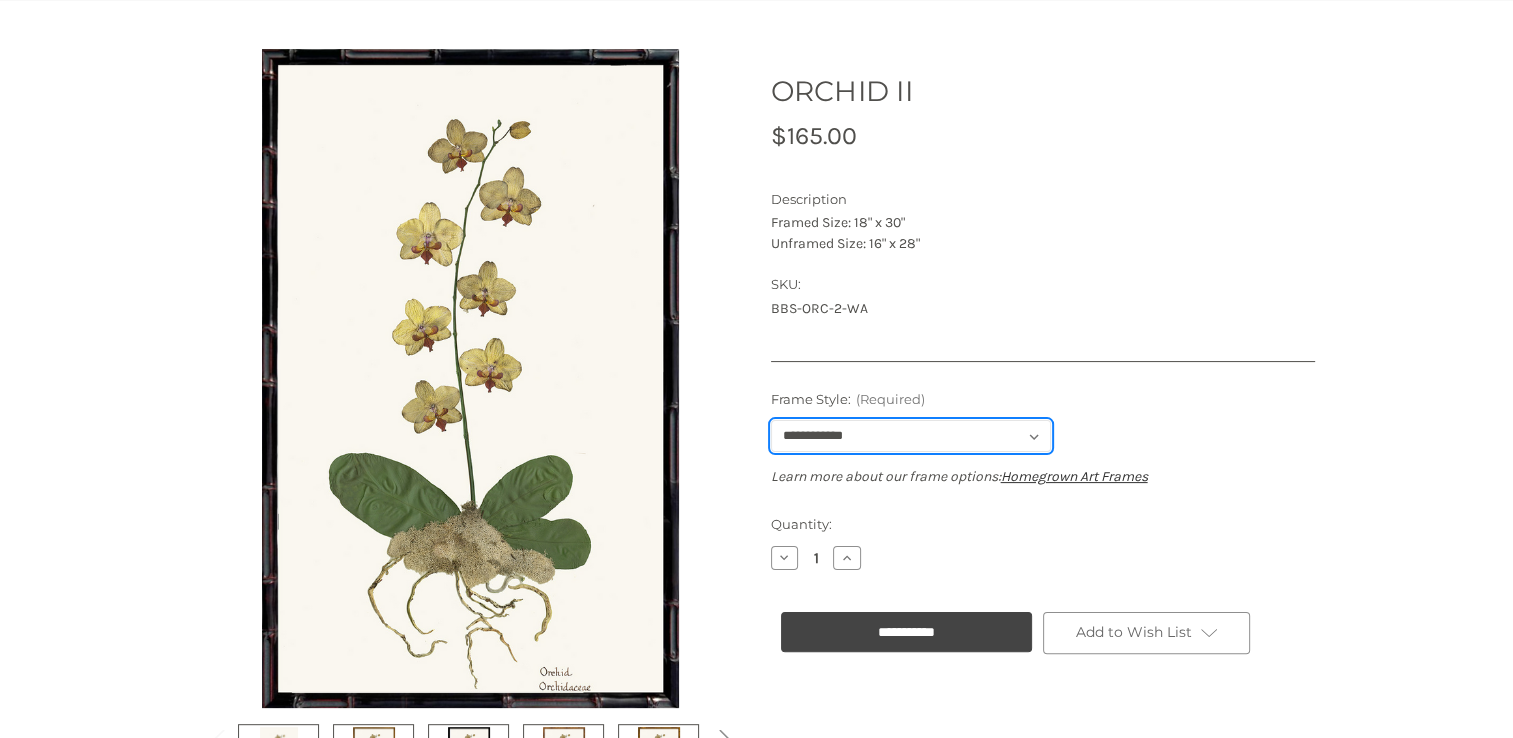 click on "**********" at bounding box center (911, 436) 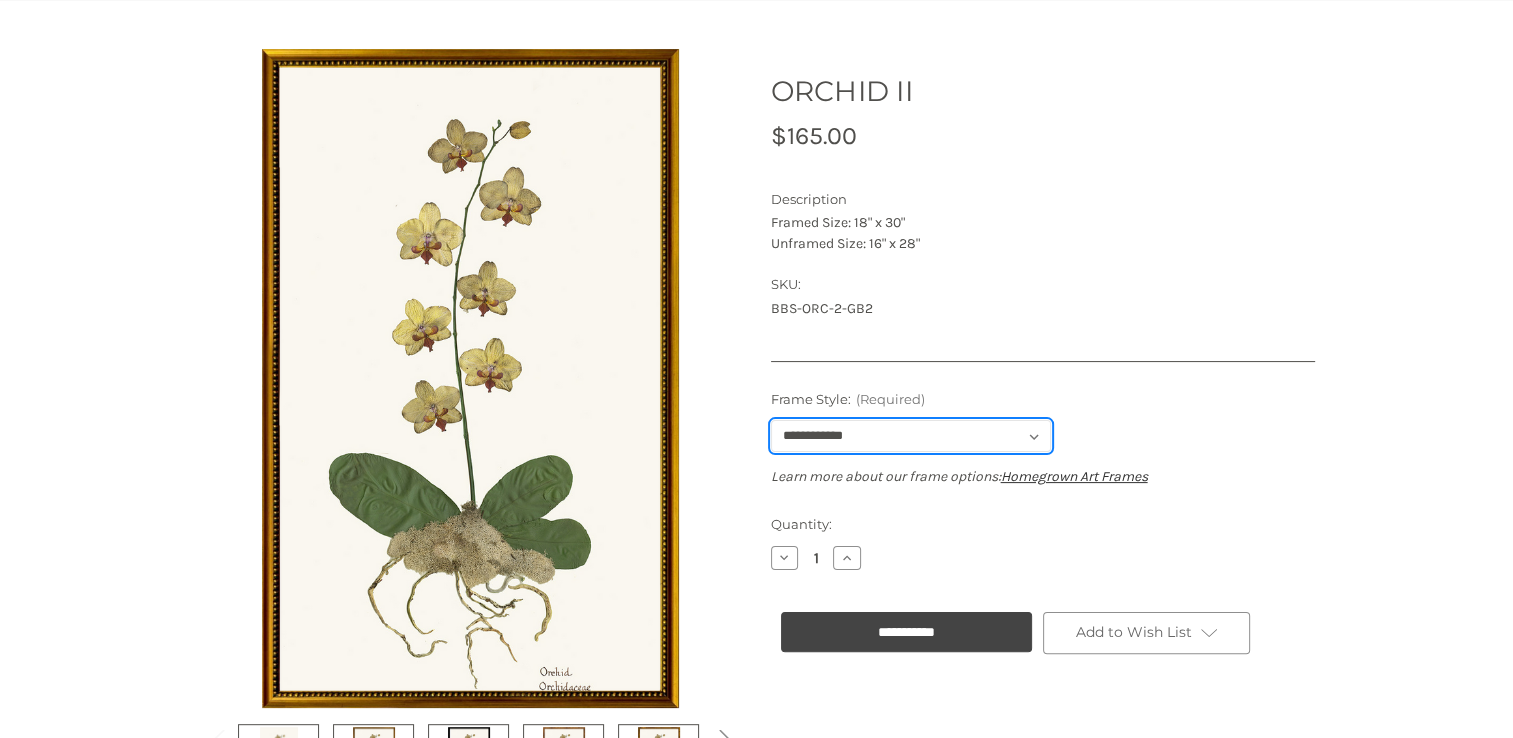 click on "**********" at bounding box center (911, 436) 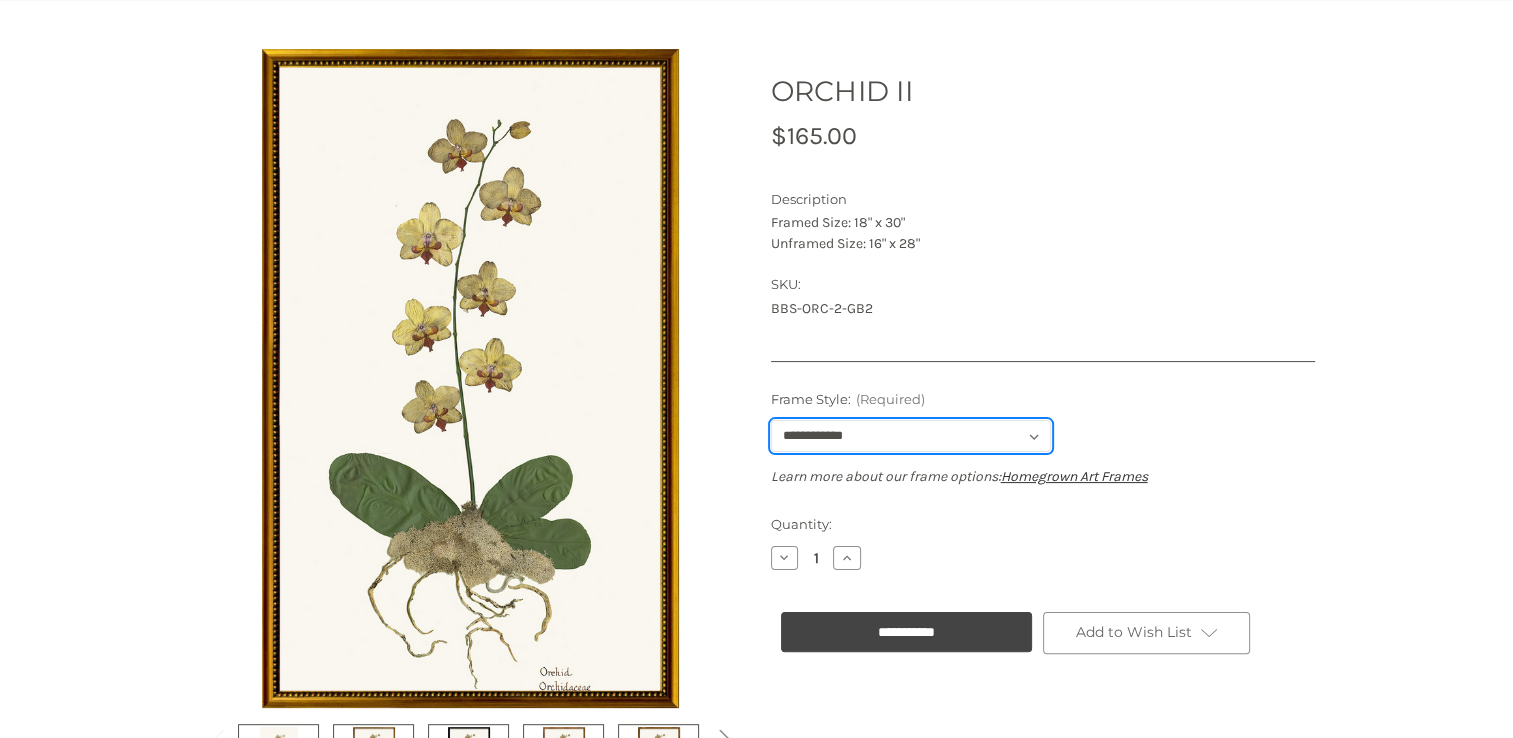 select on "****" 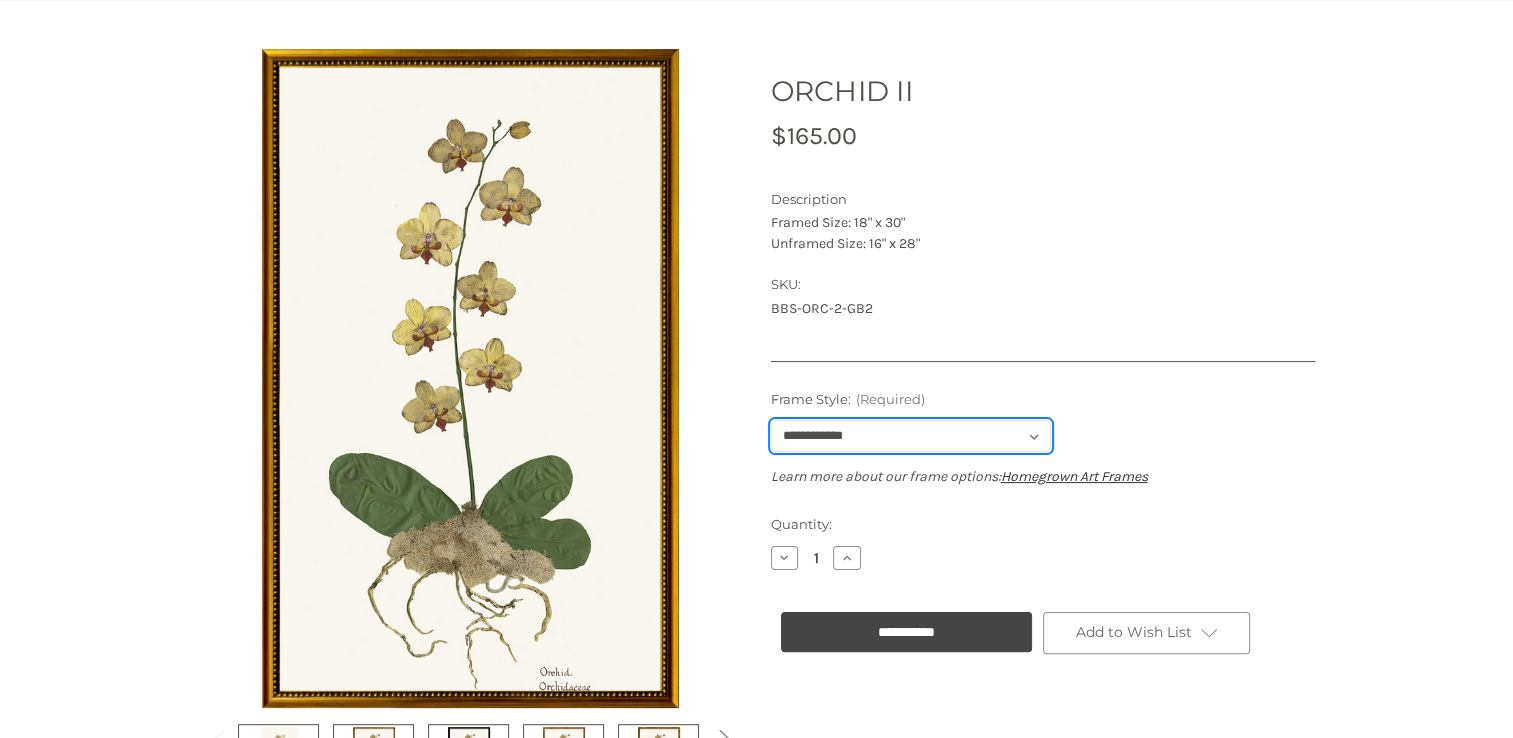 click on "**********" at bounding box center (911, 436) 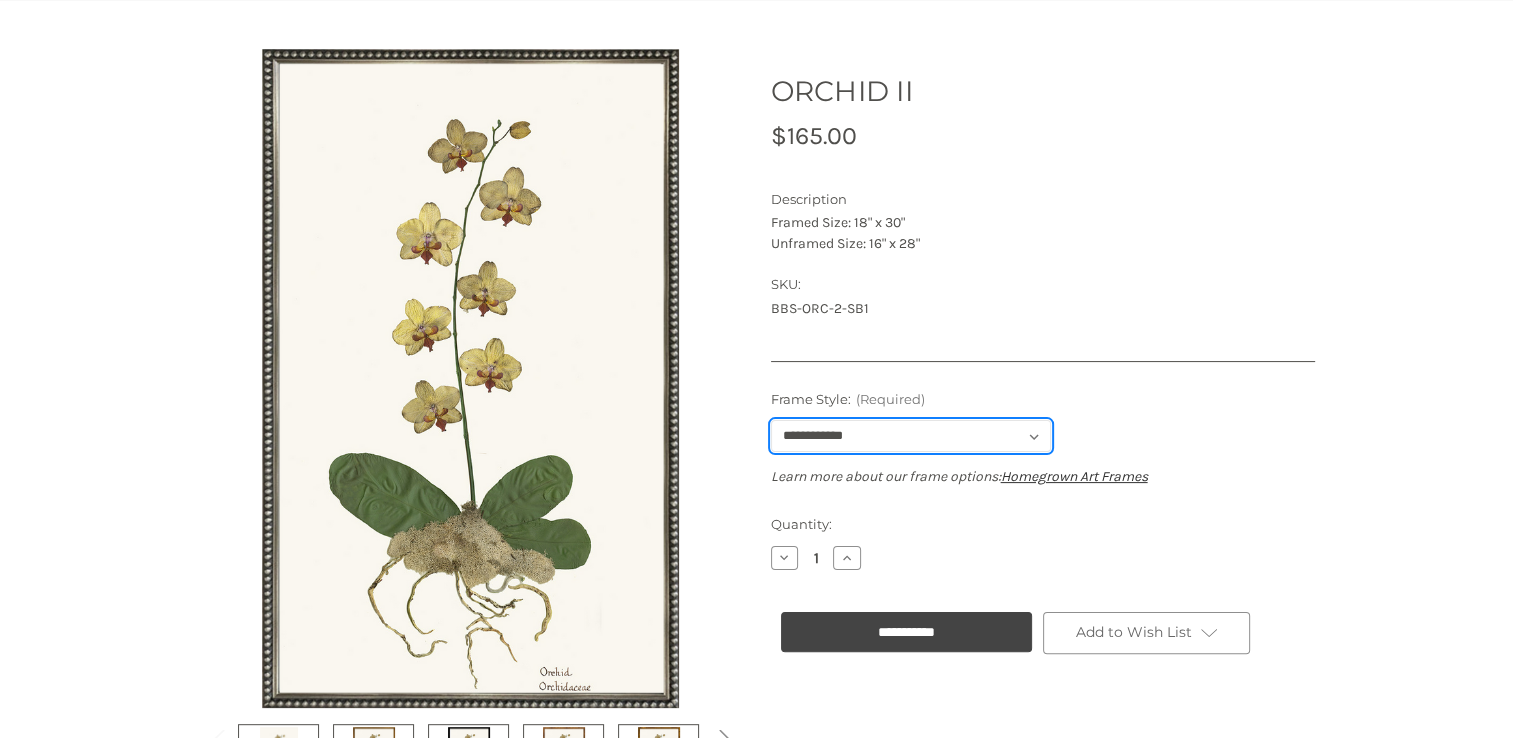 scroll, scrollTop: 0, scrollLeft: 0, axis: both 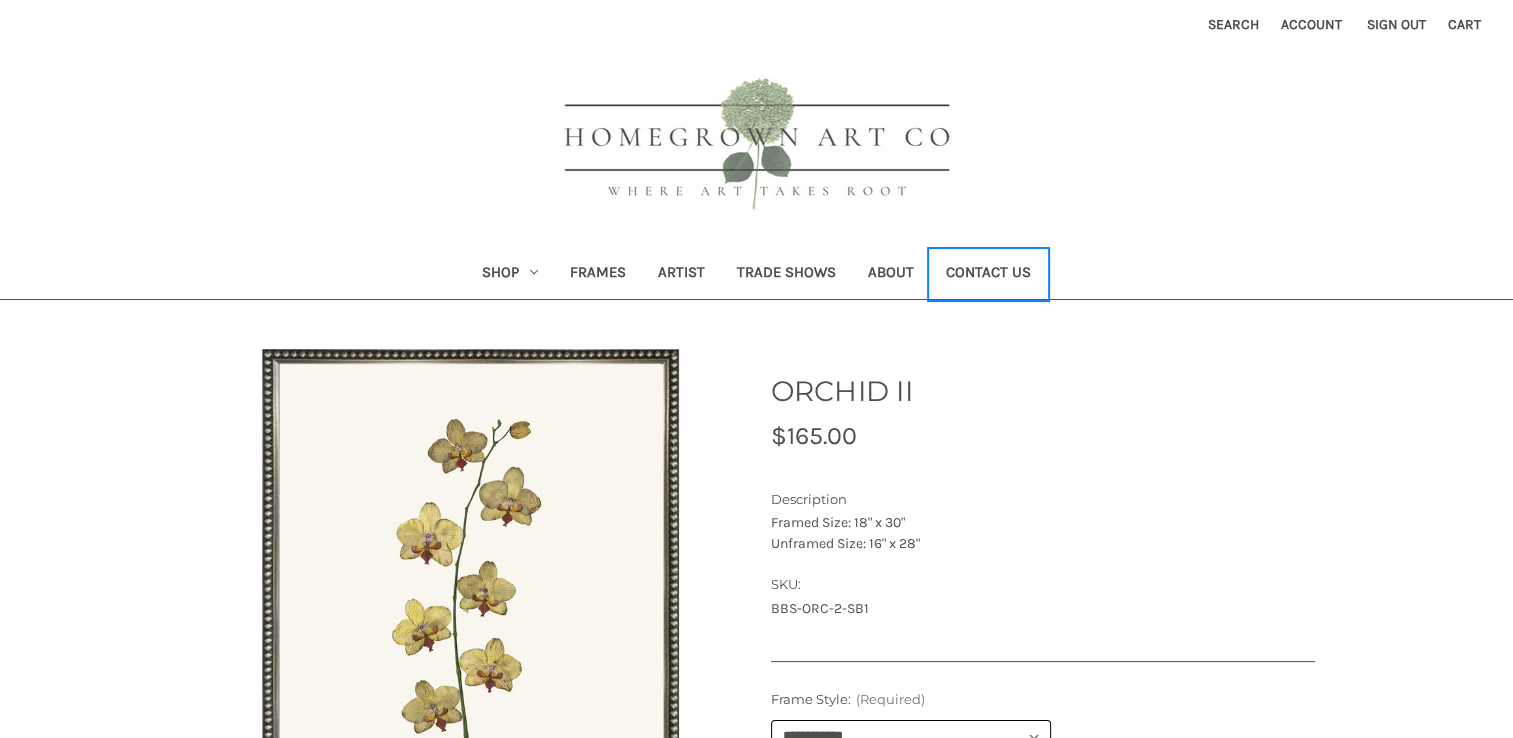 click on "Contact Us" at bounding box center (988, 274) 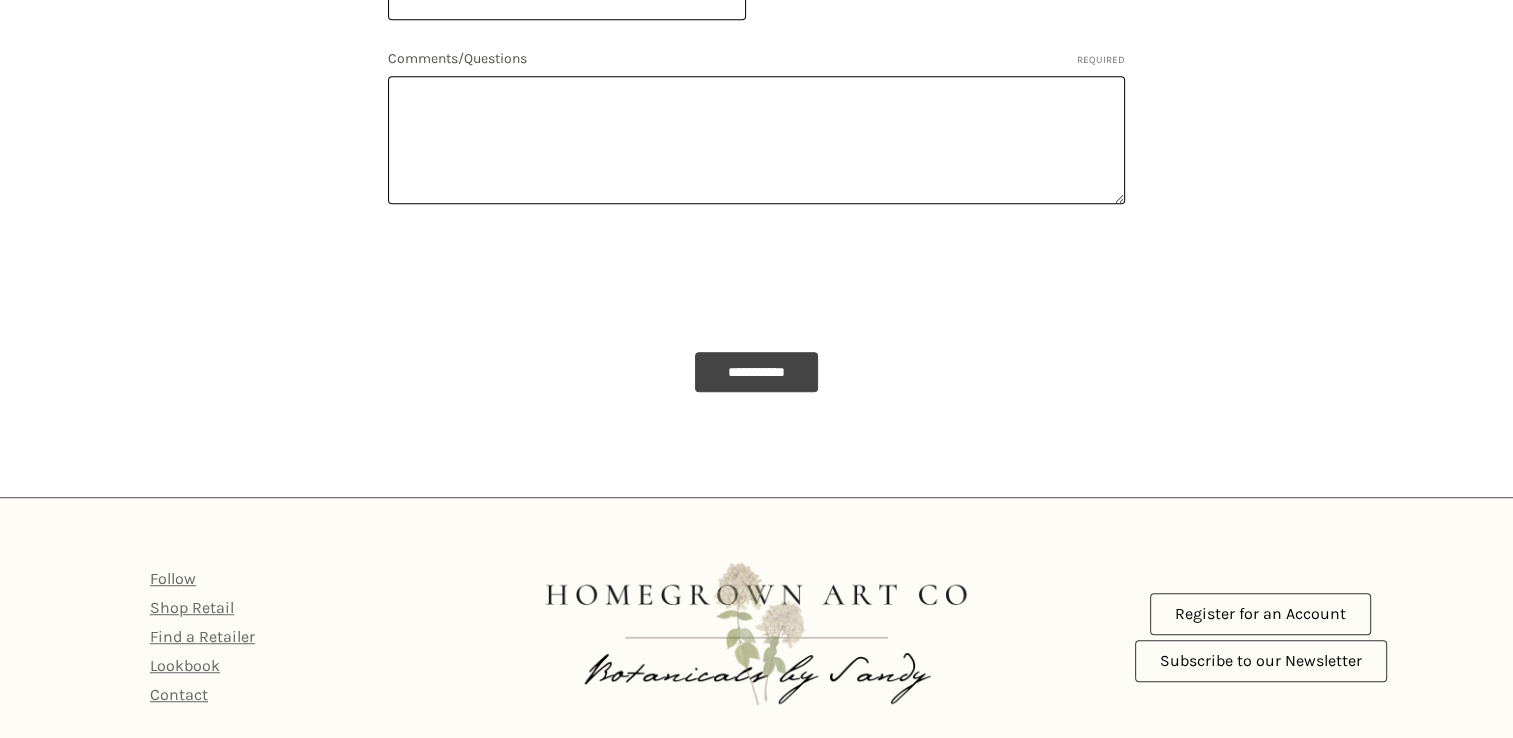 scroll, scrollTop: 1080, scrollLeft: 0, axis: vertical 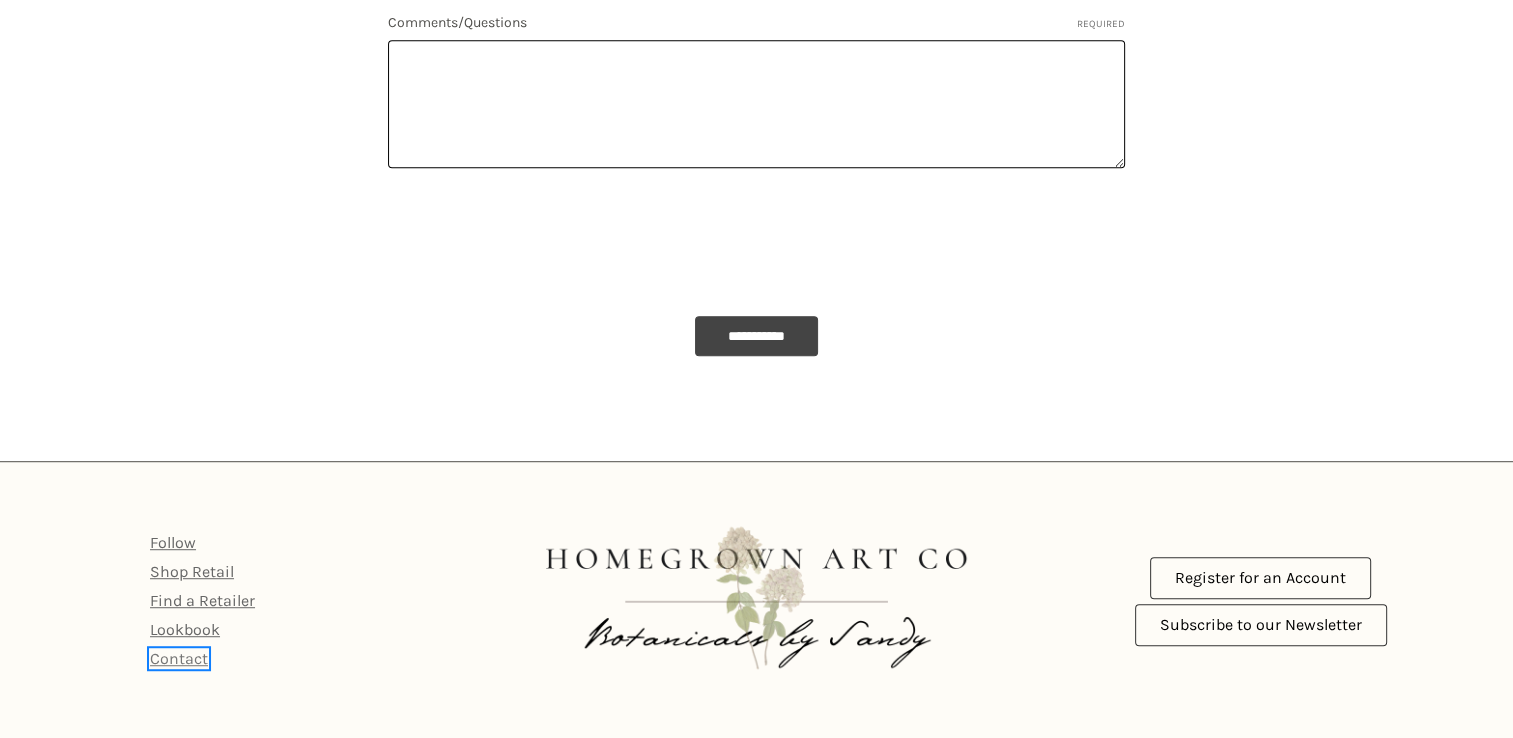 click on "Contact" at bounding box center [179, 658] 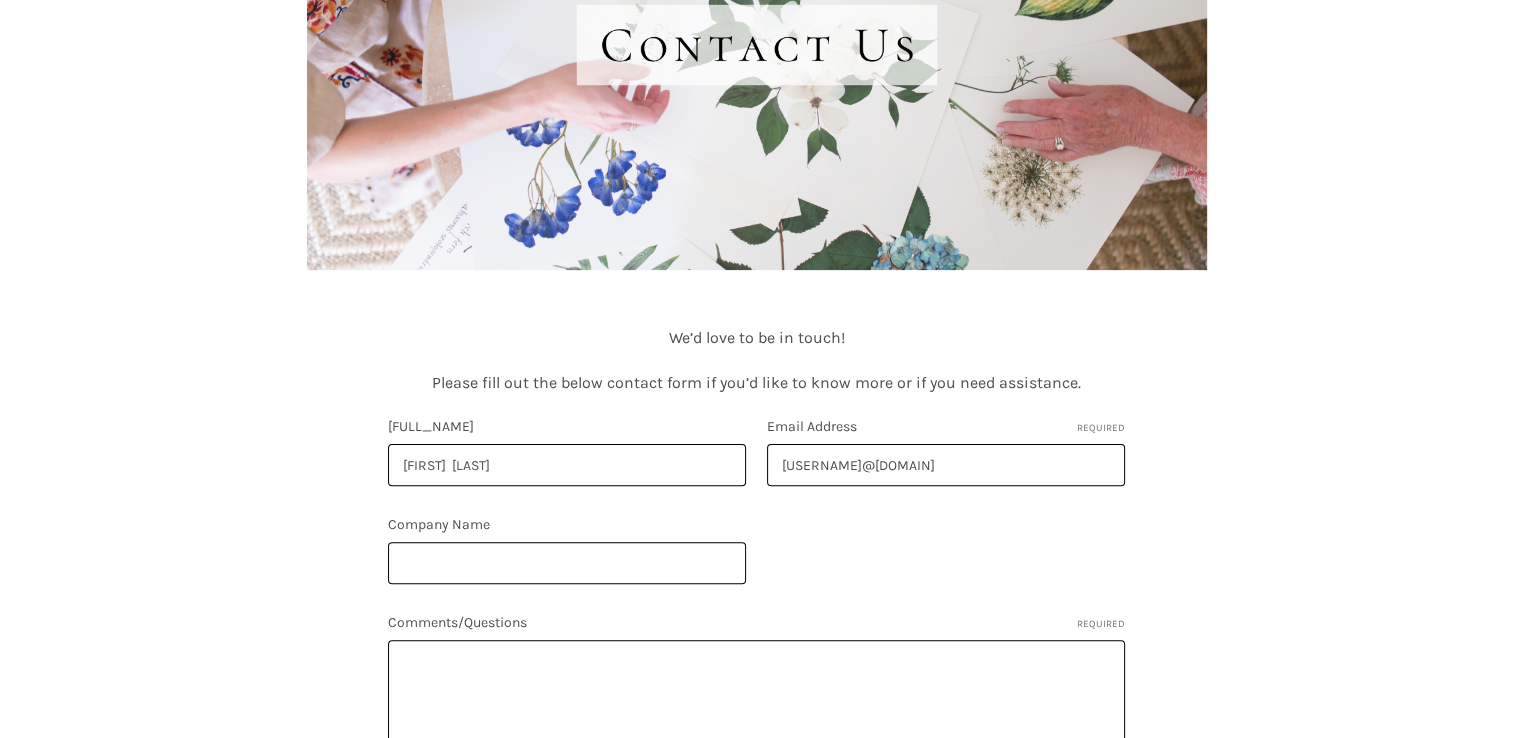 scroll, scrollTop: 0, scrollLeft: 0, axis: both 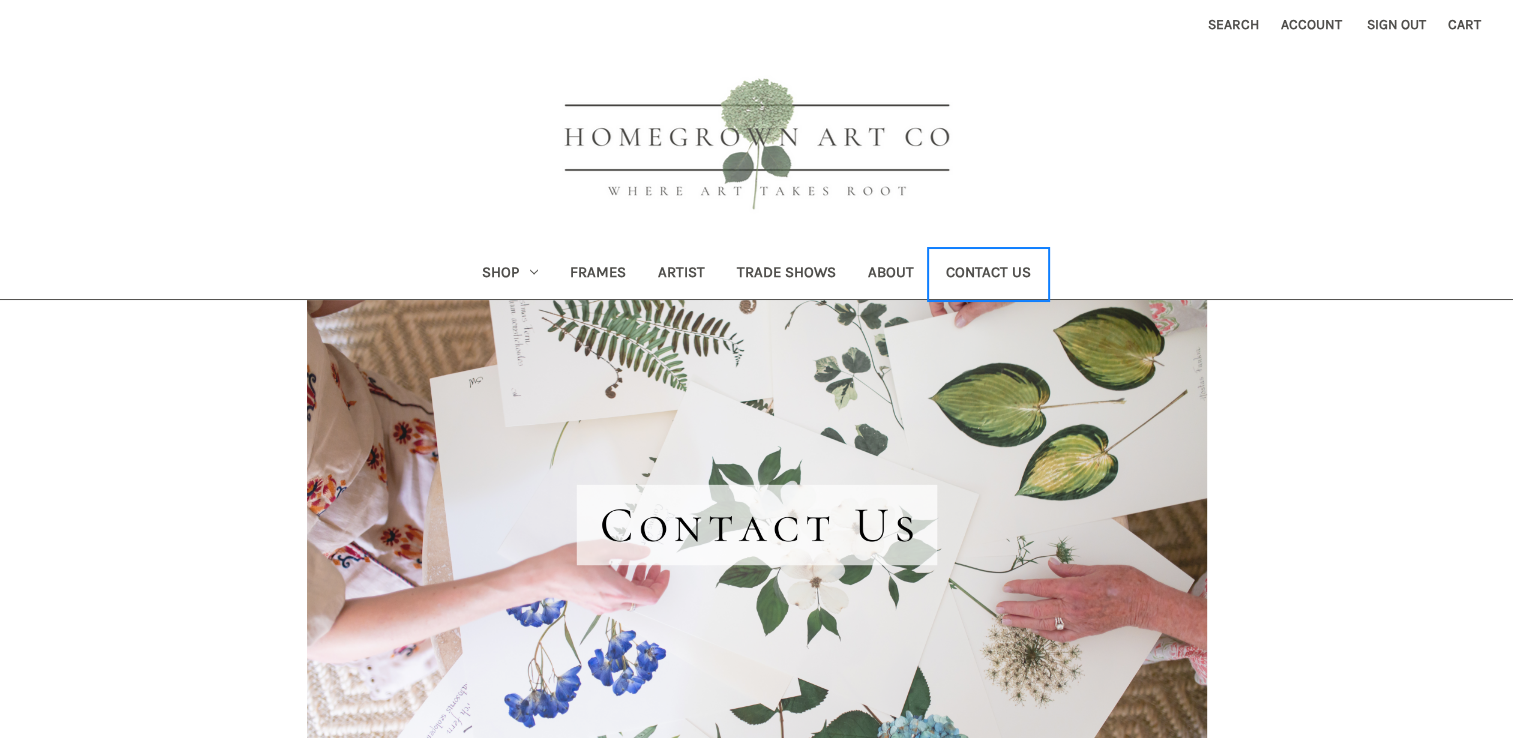 click on "Contact Us" at bounding box center [988, 274] 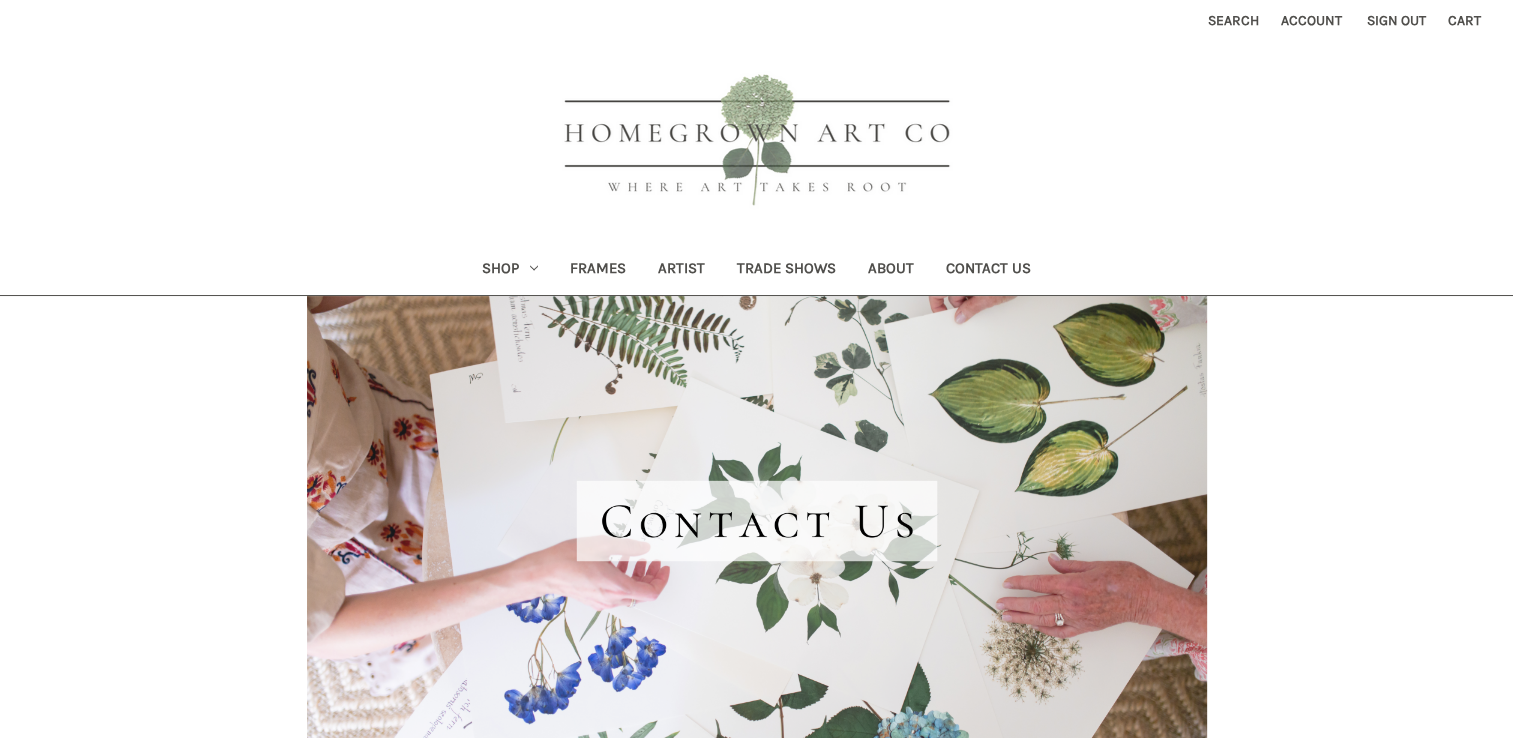 scroll, scrollTop: 0, scrollLeft: 0, axis: both 